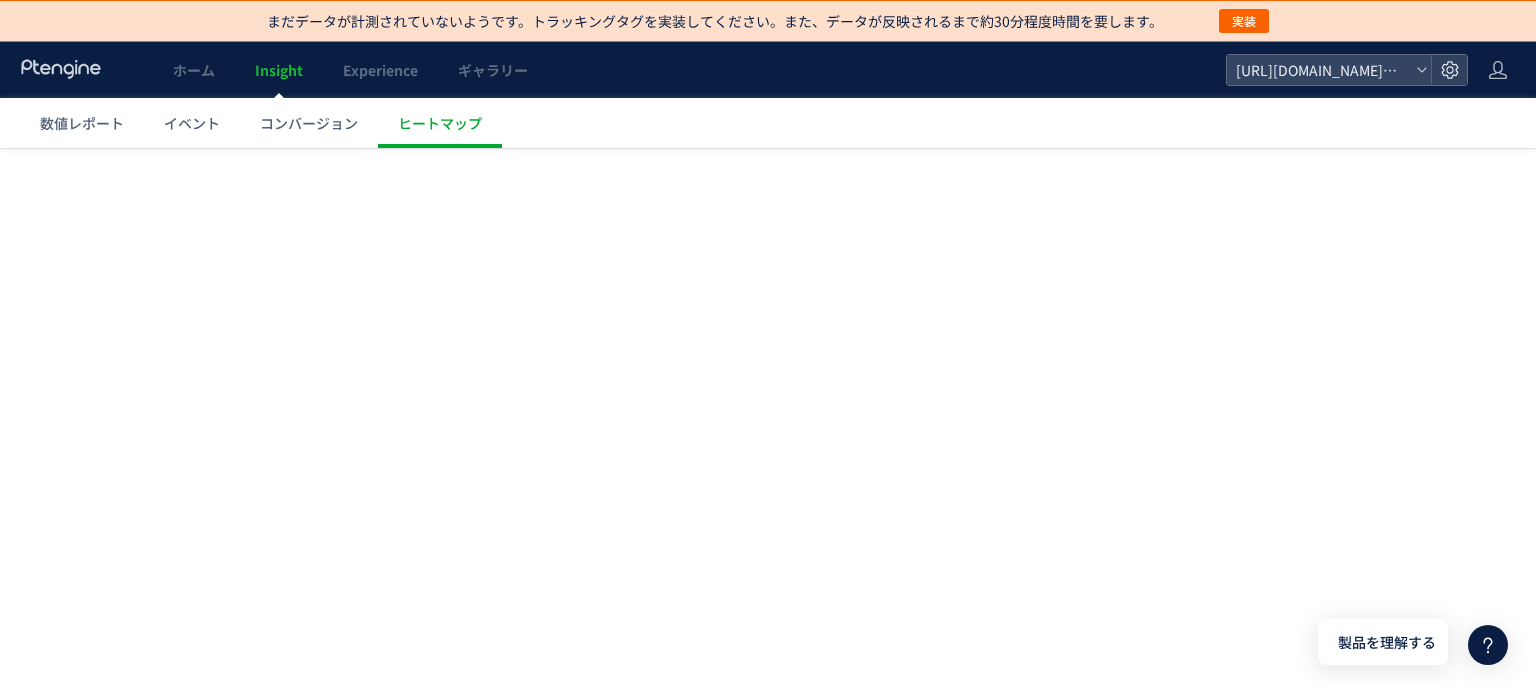 scroll, scrollTop: 0, scrollLeft: 0, axis: both 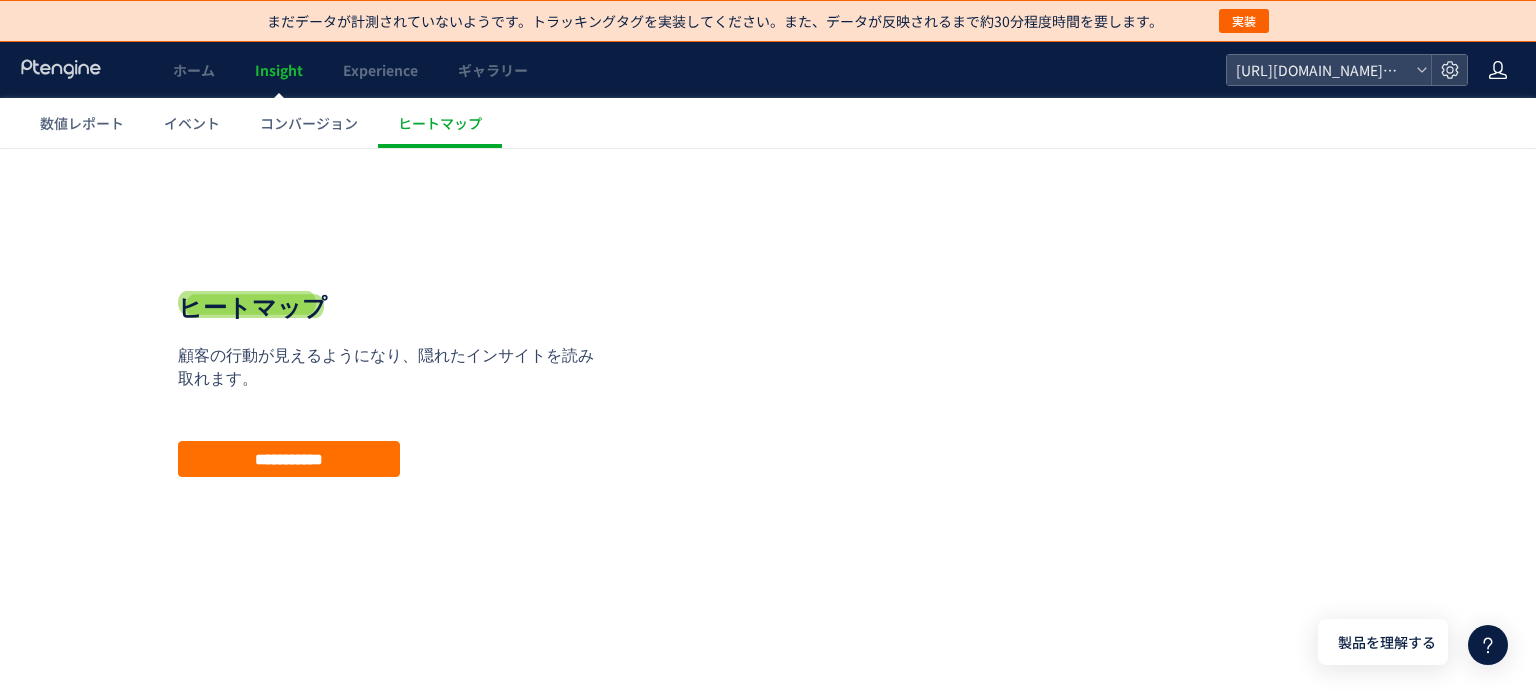 click 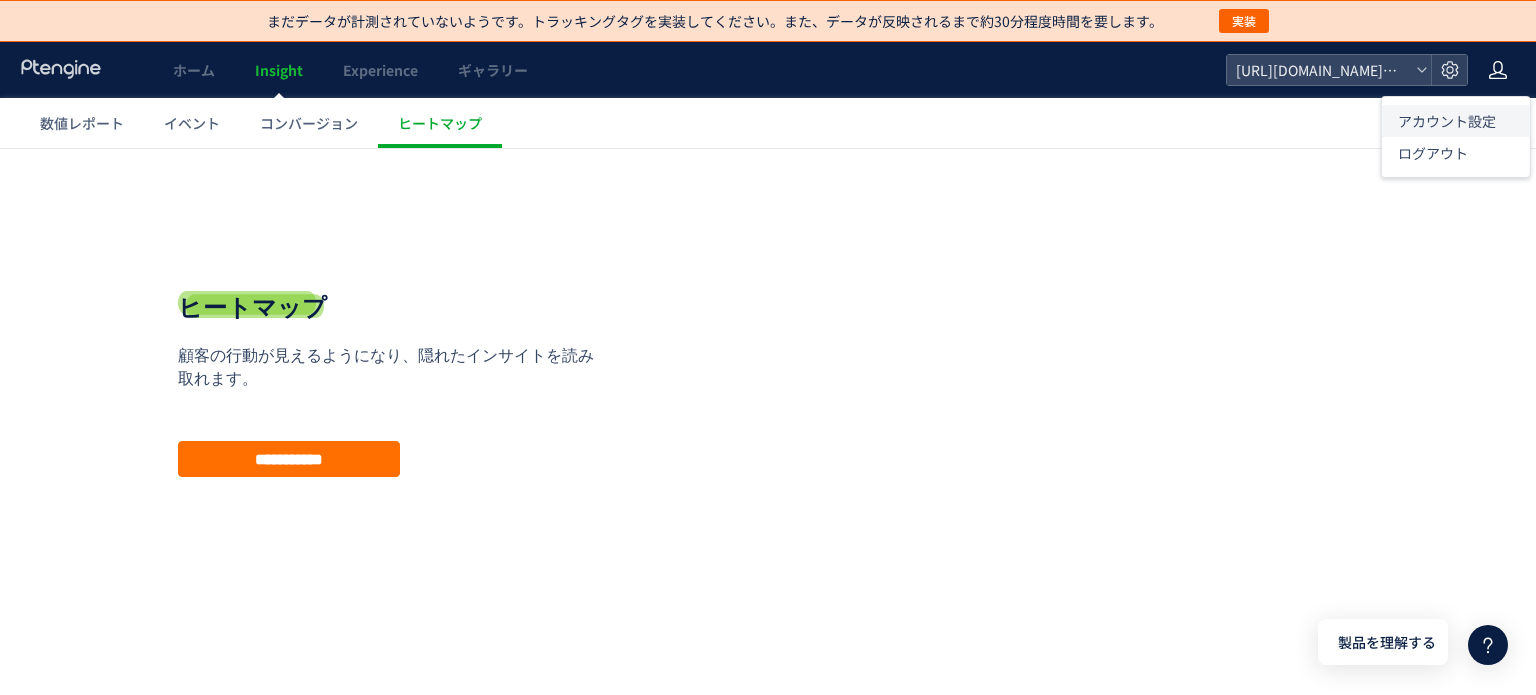 click on "アカウント設定" 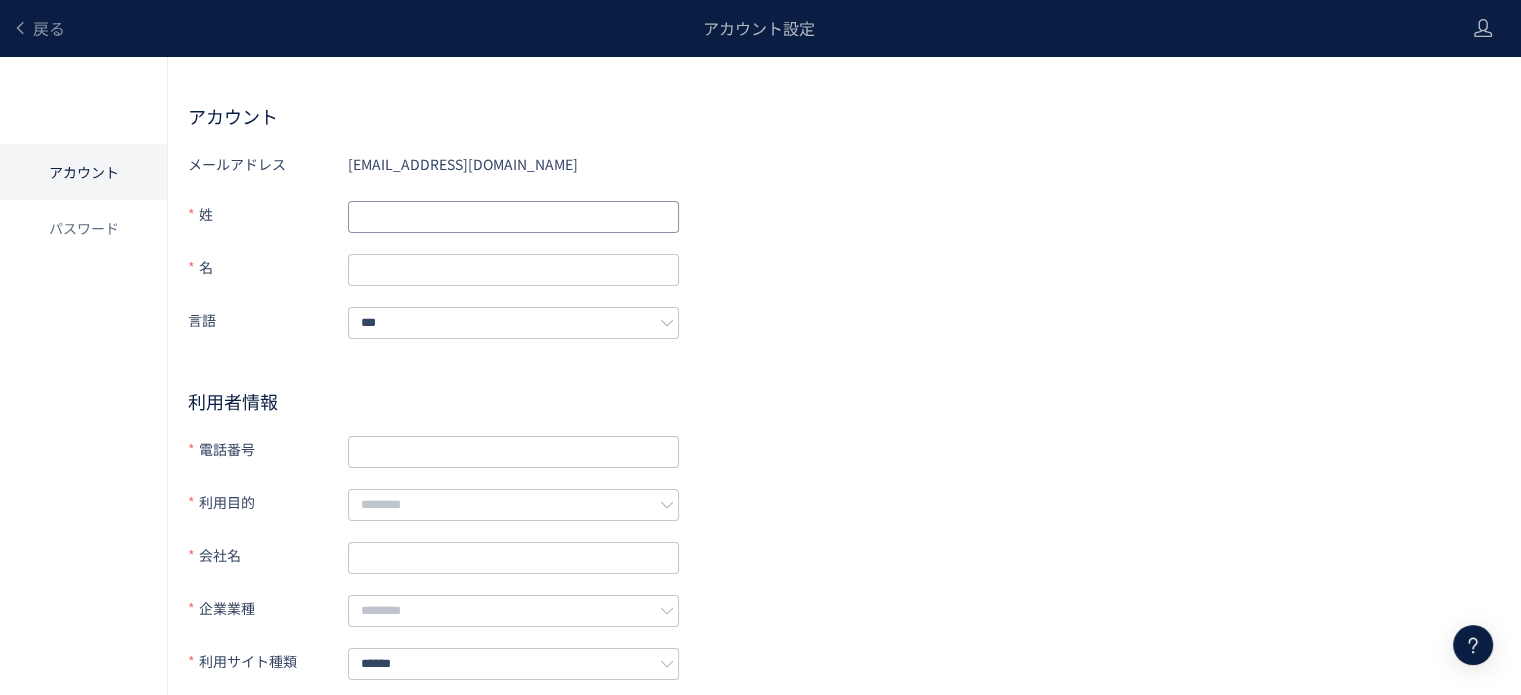 click 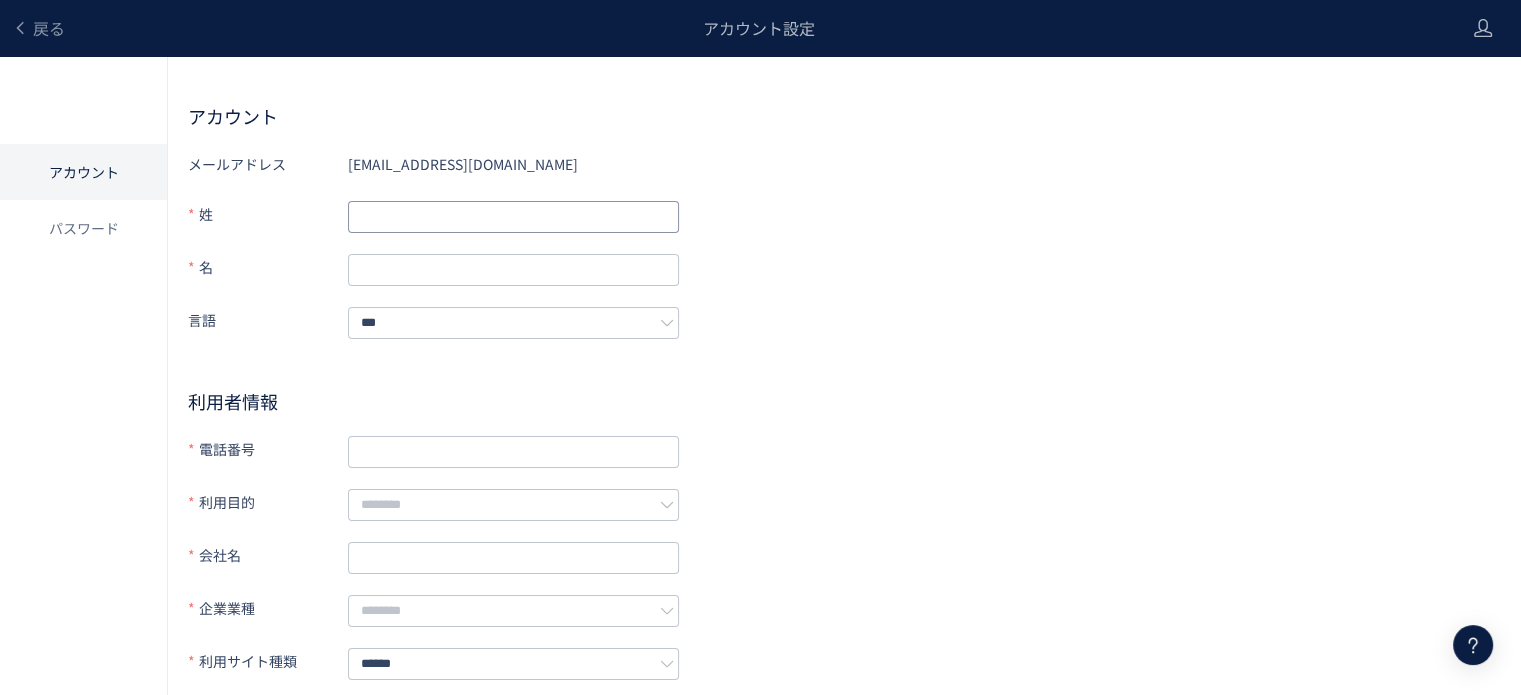 type on "**" 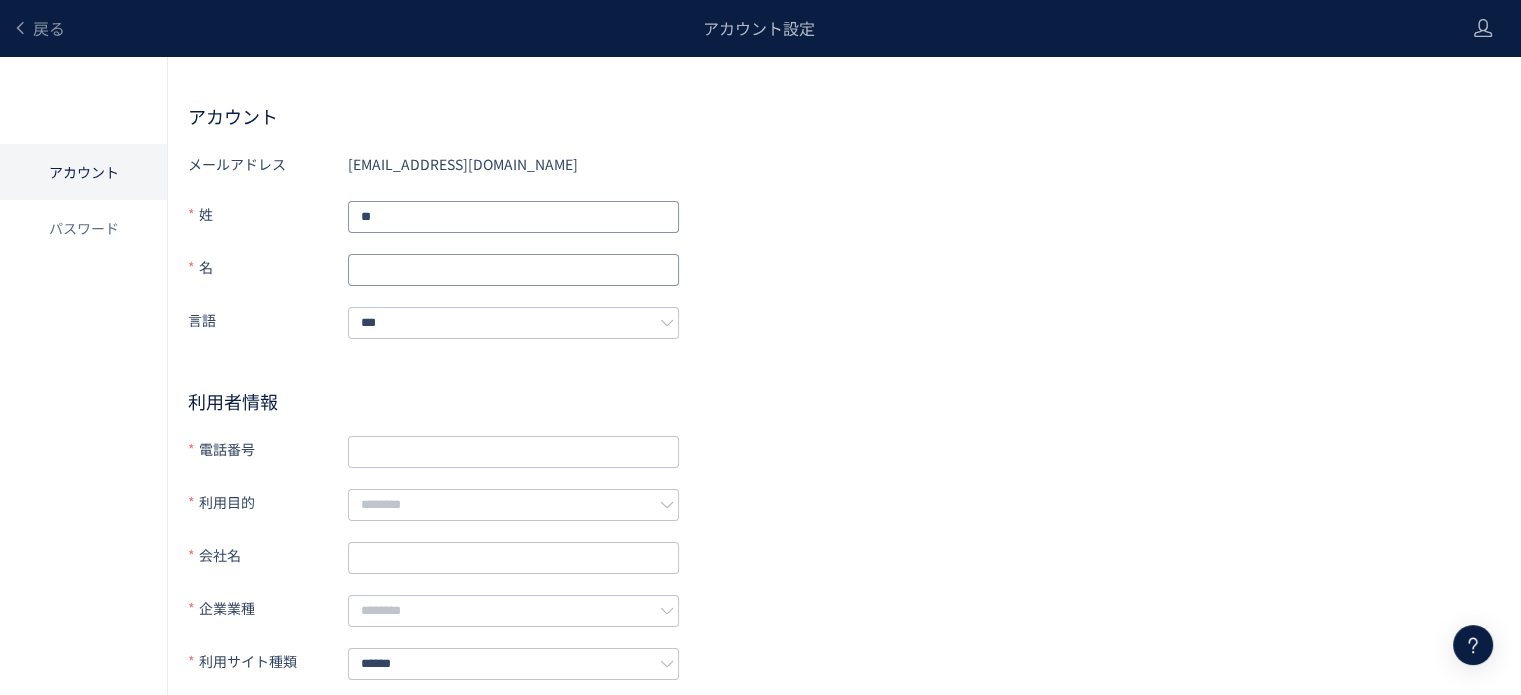 type on "***" 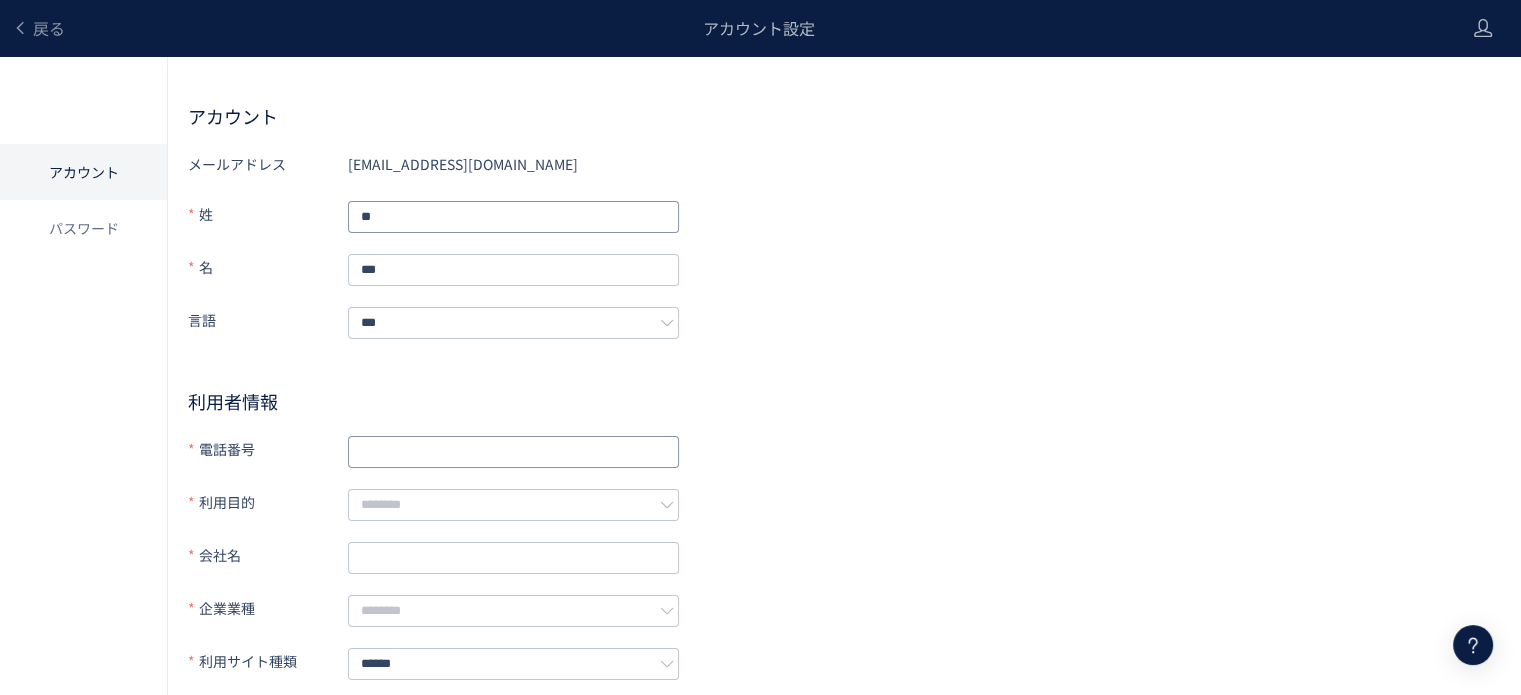 type on "**********" 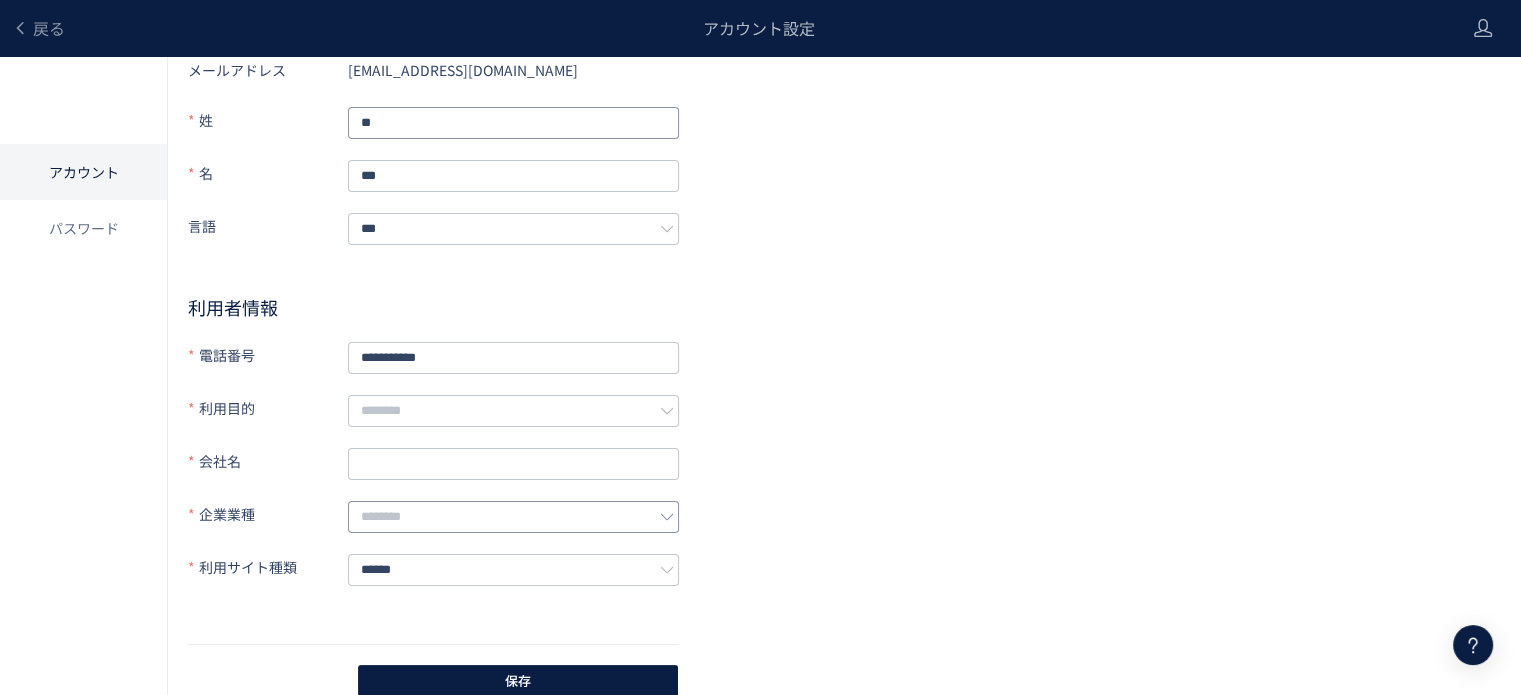 scroll, scrollTop: 96, scrollLeft: 0, axis: vertical 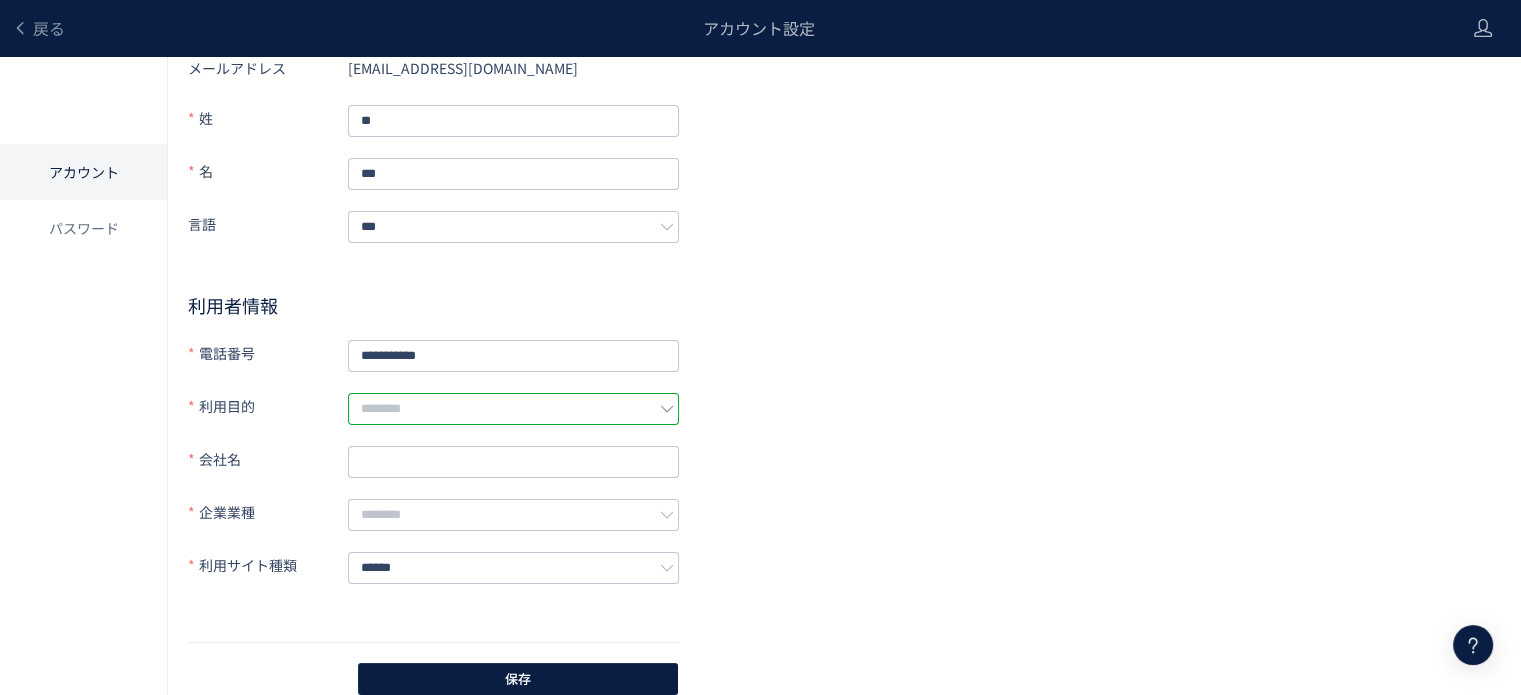 click 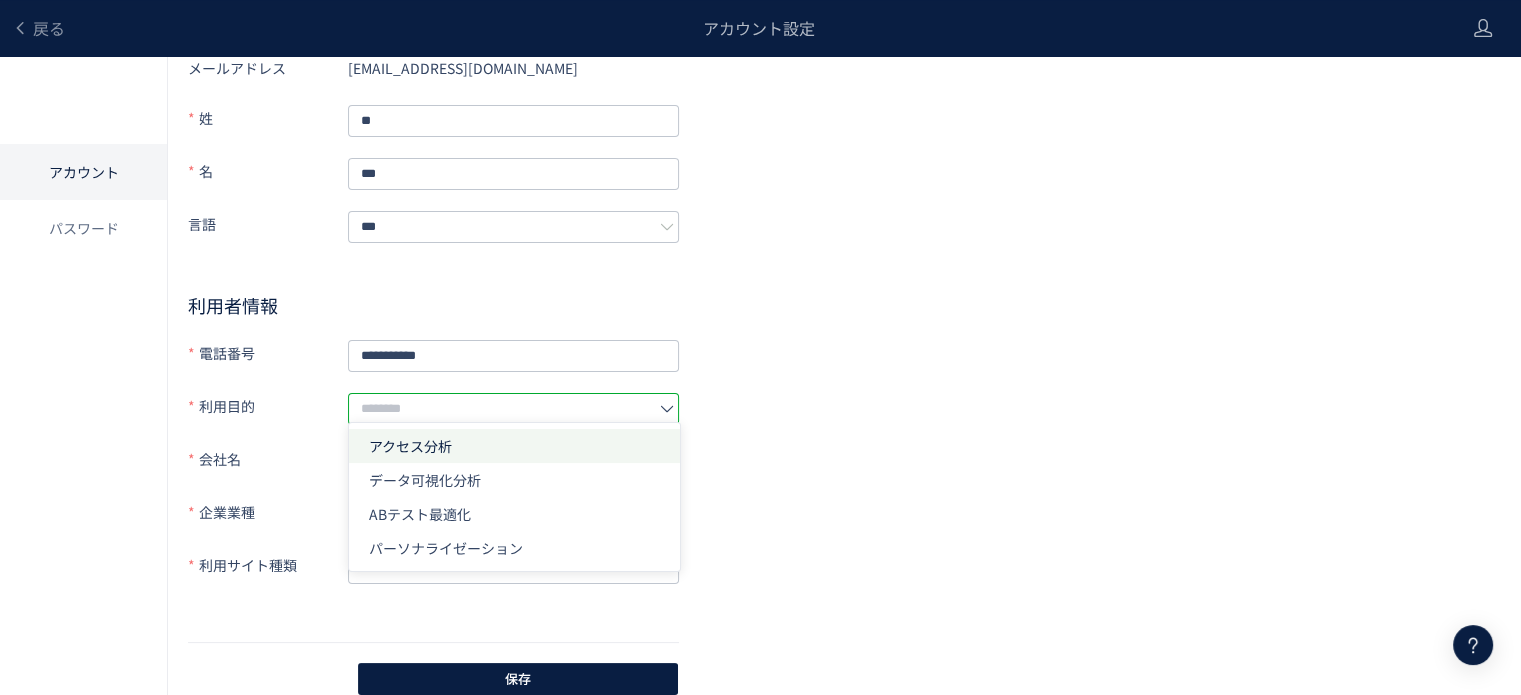 click on "アクセス分析" 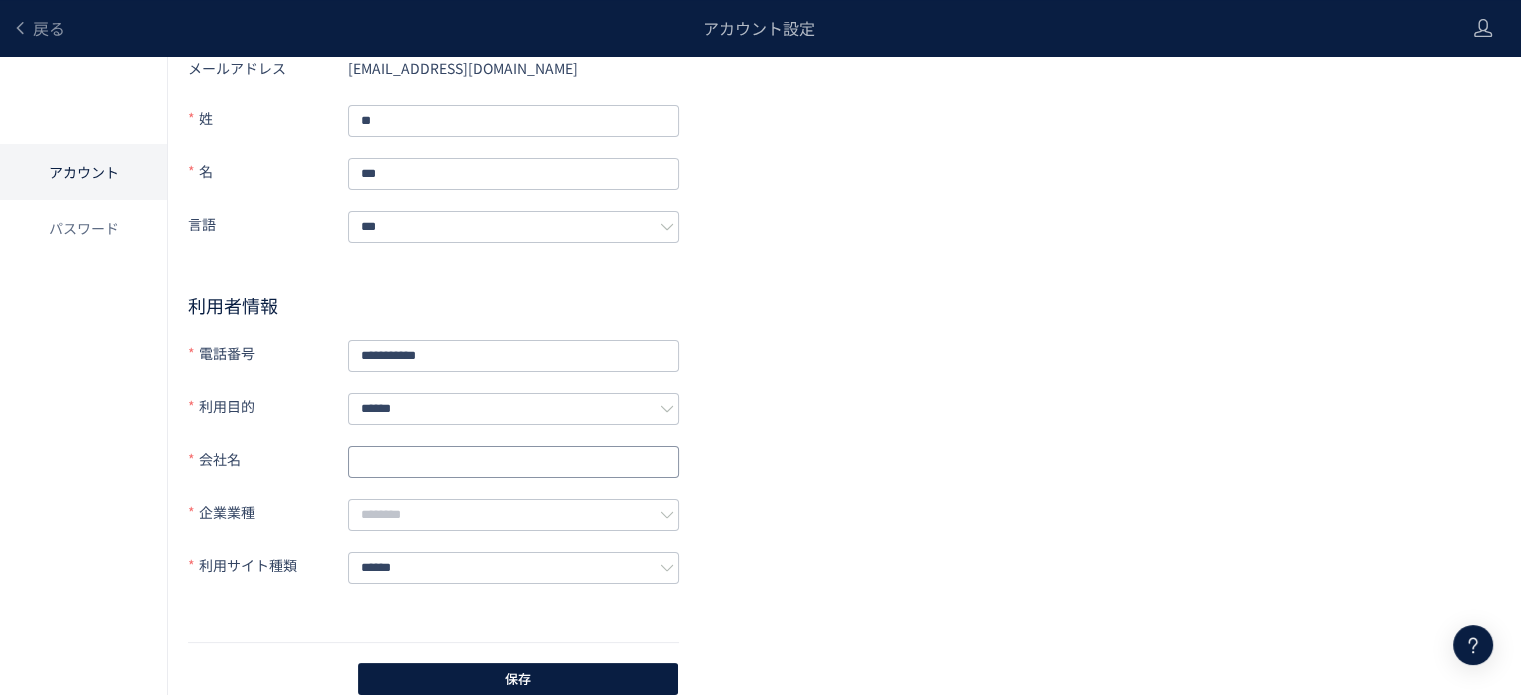 click 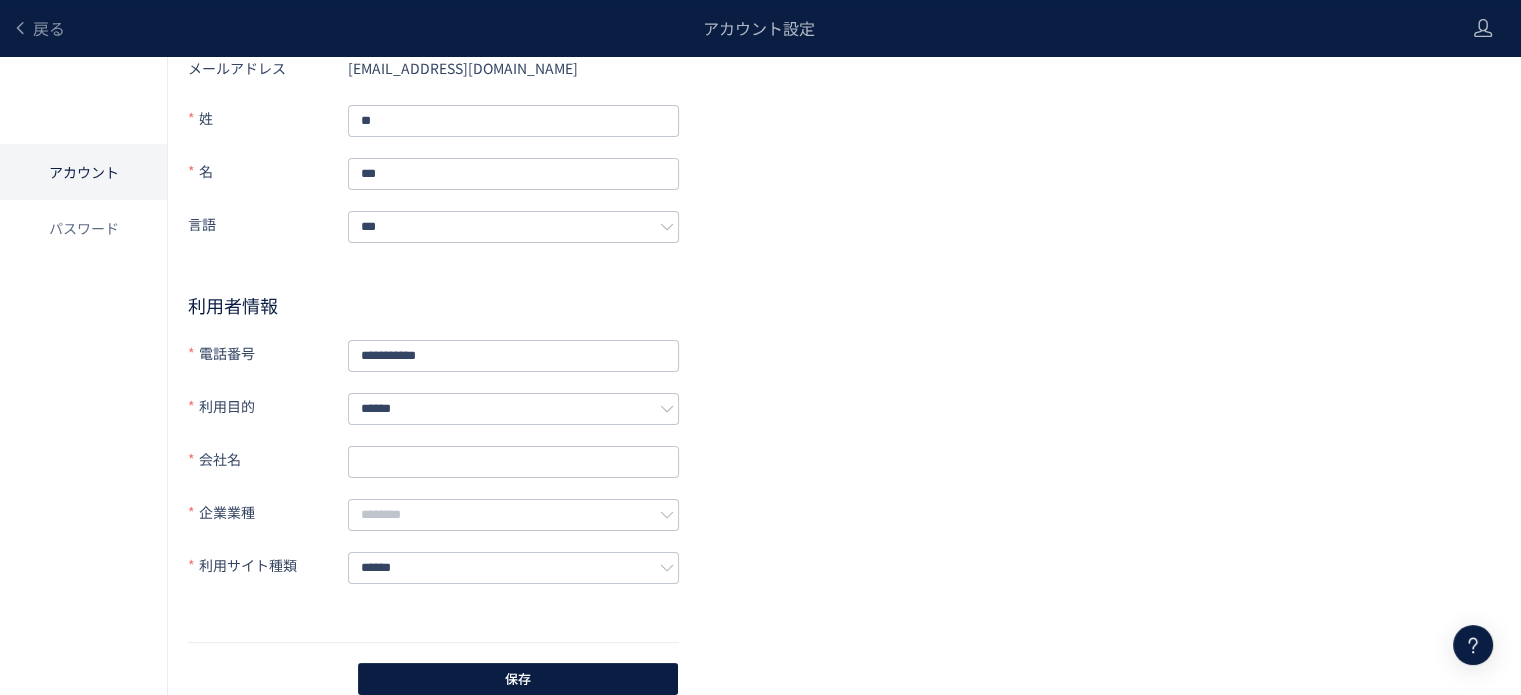 click on "**********" at bounding box center [844, 375] 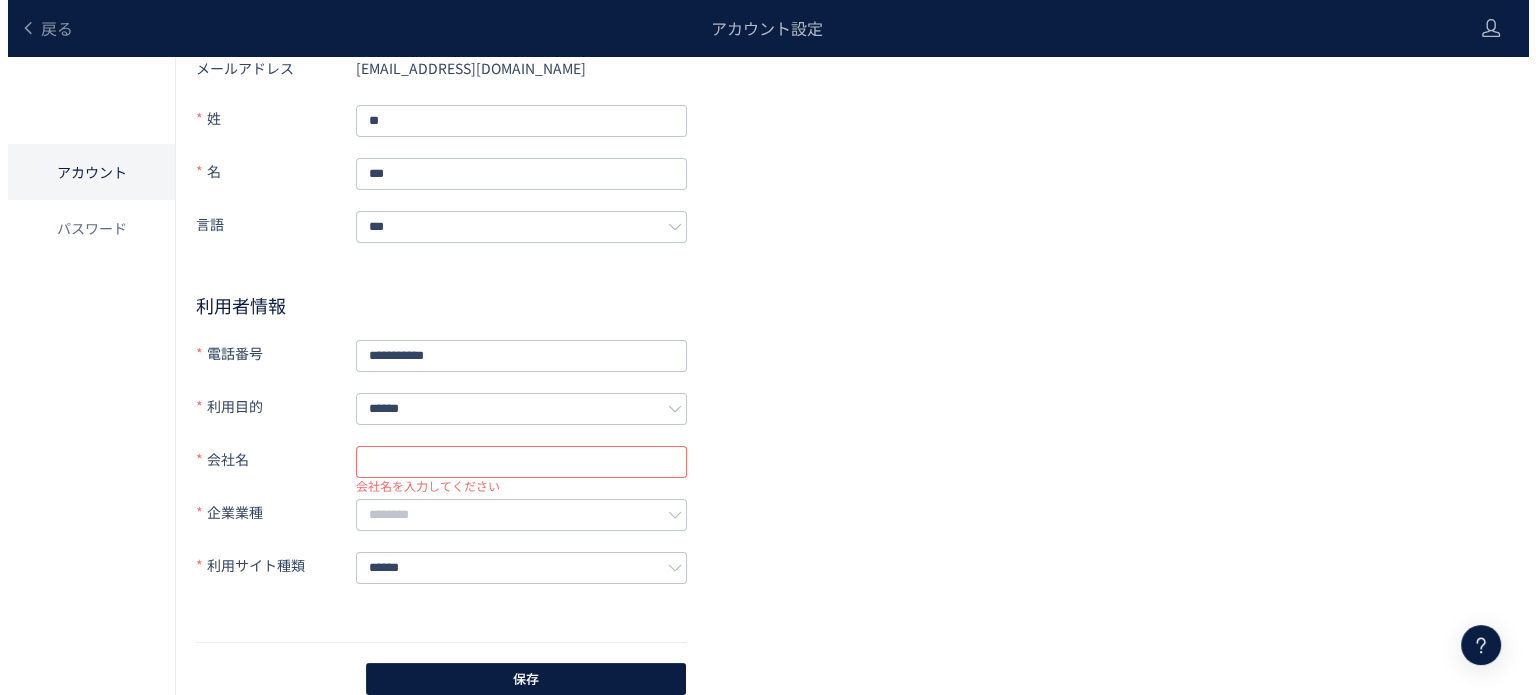scroll, scrollTop: 0, scrollLeft: 0, axis: both 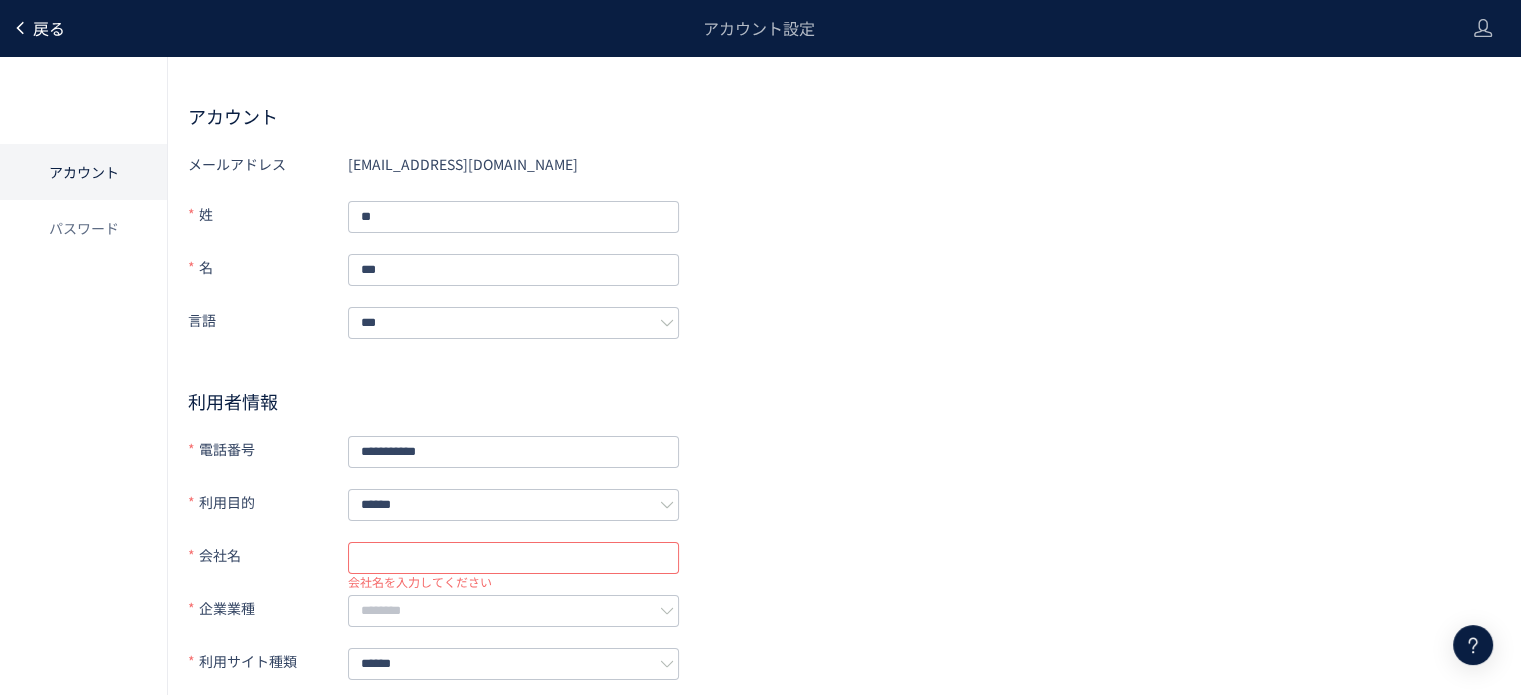 click 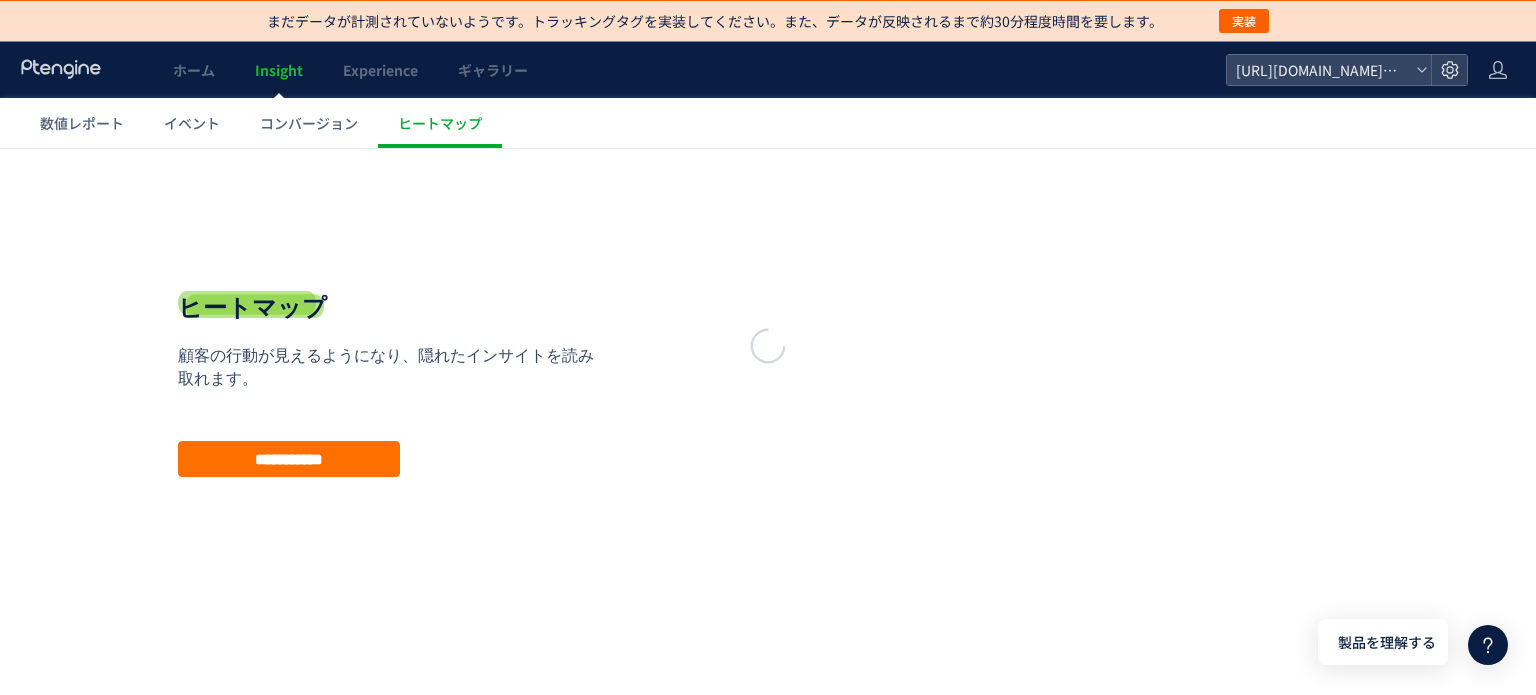 scroll, scrollTop: 0, scrollLeft: 0, axis: both 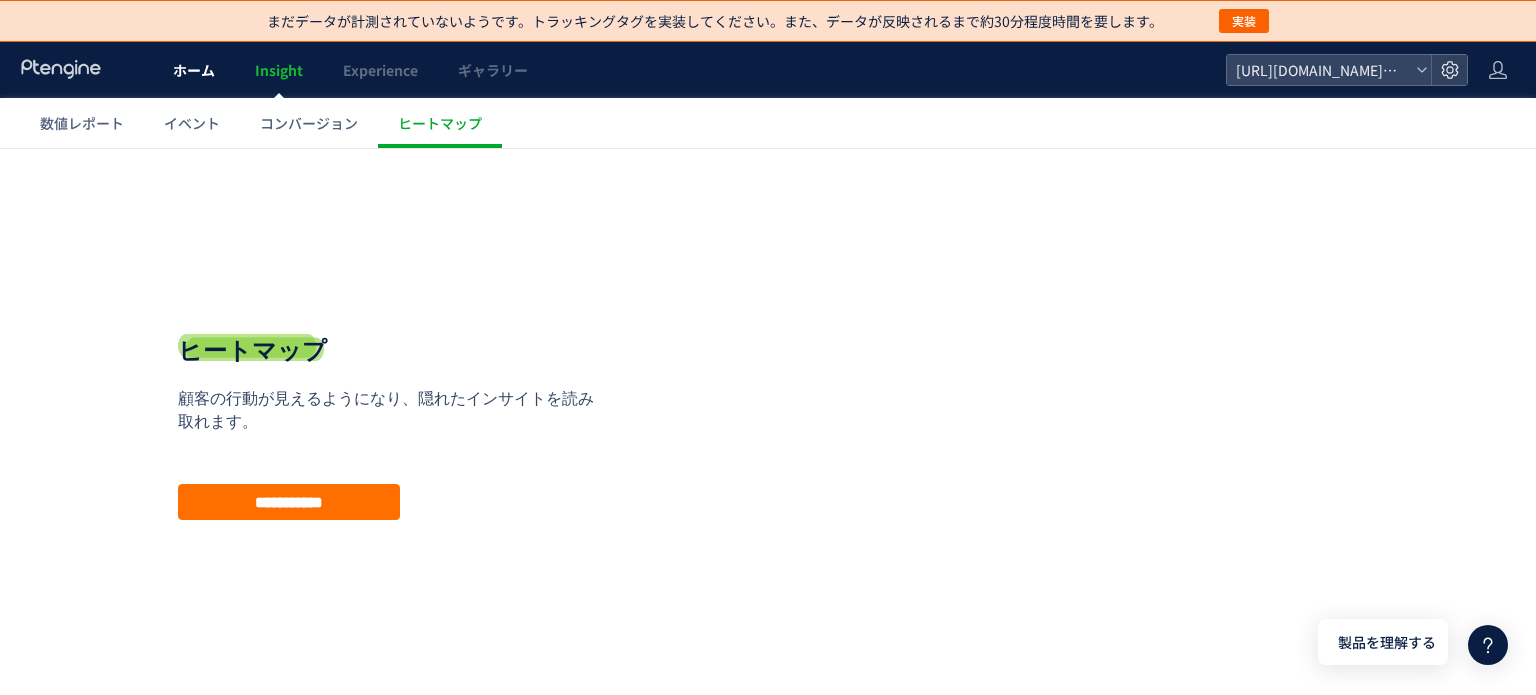 click on "ホーム" at bounding box center [194, 70] 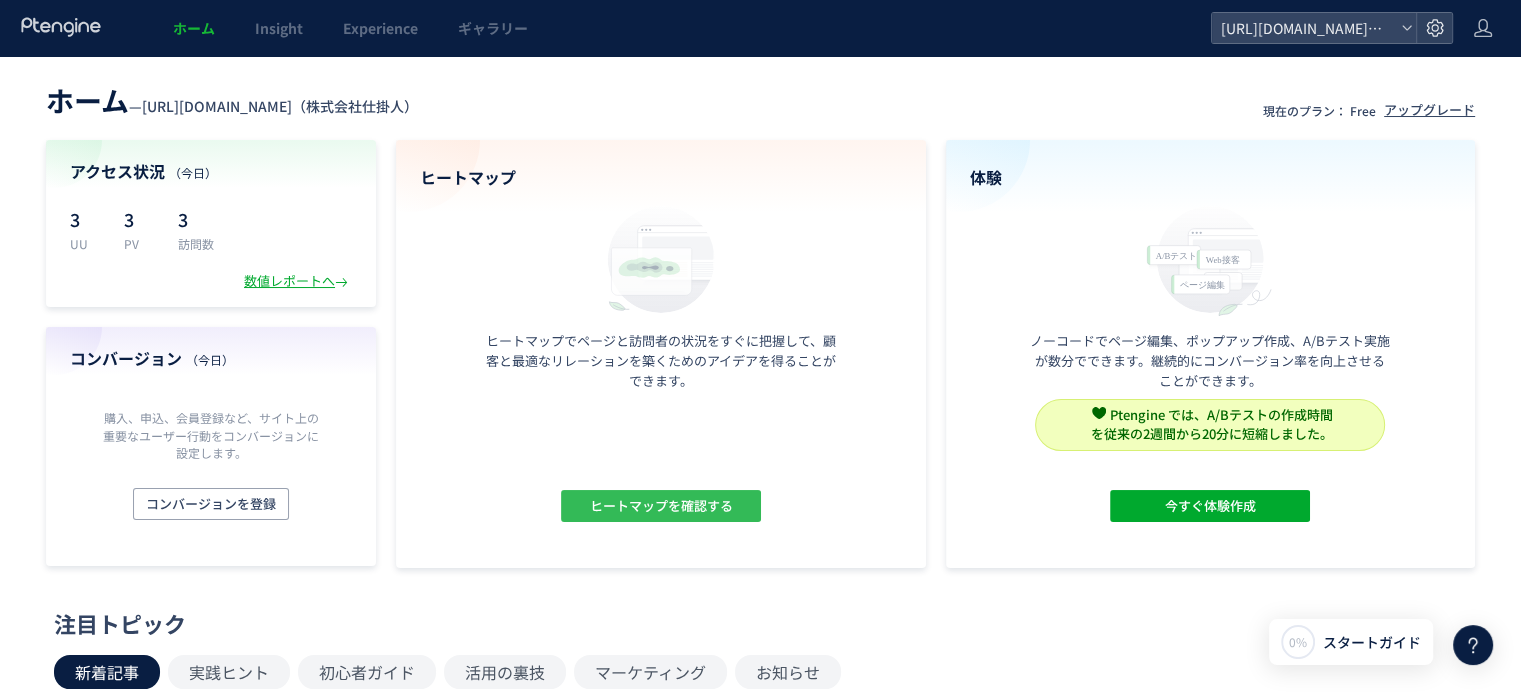 click on "ヒートマップを確認する" at bounding box center (660, 506) 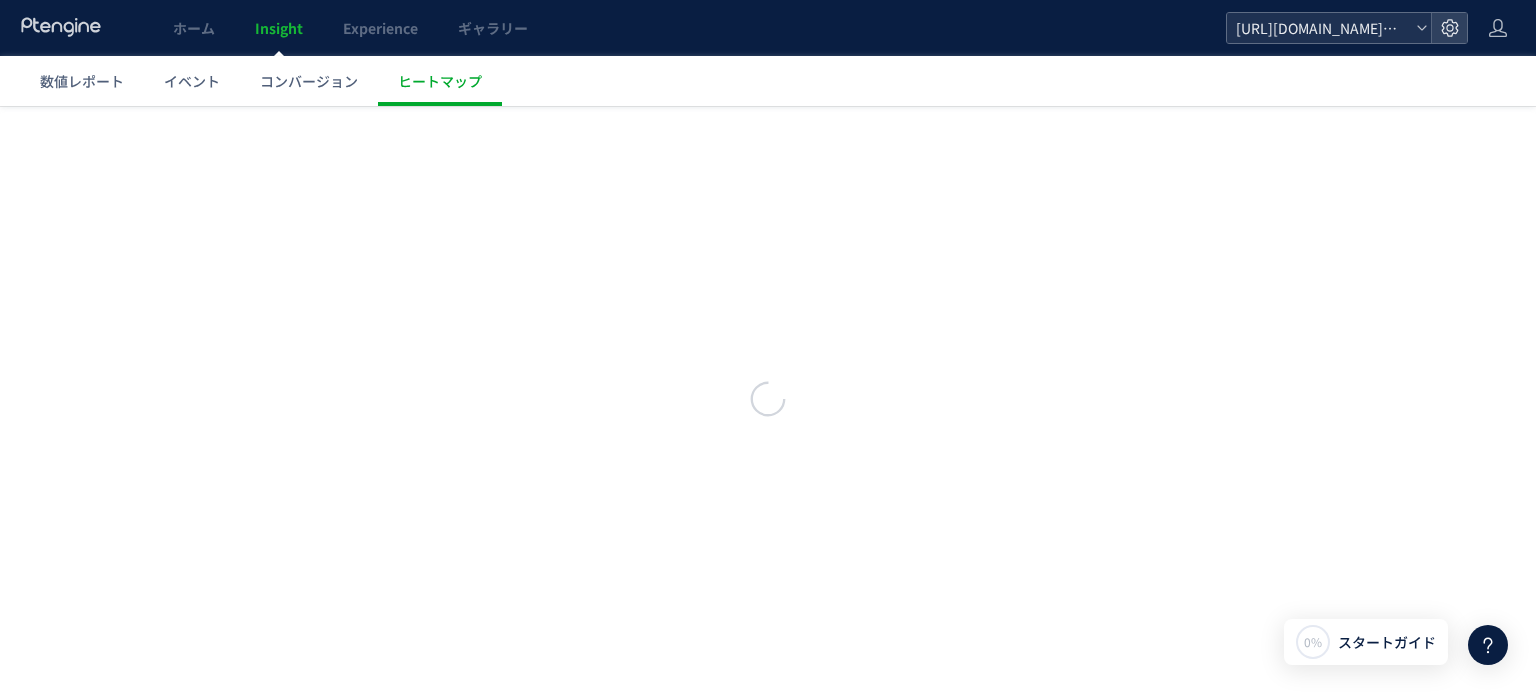 click on "[URL][DOMAIN_NAME]（株式会社仕掛人）" at bounding box center (1319, 28) 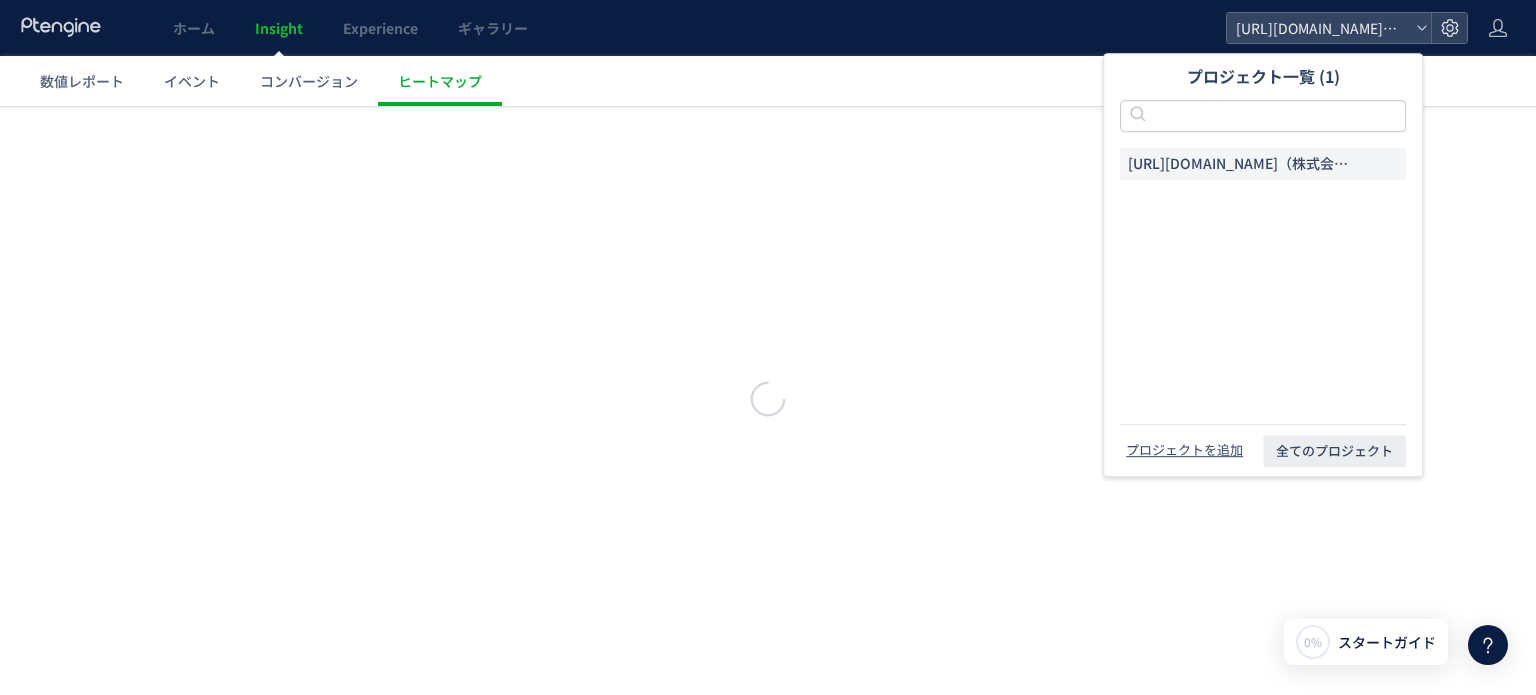 click at bounding box center (768, 400) 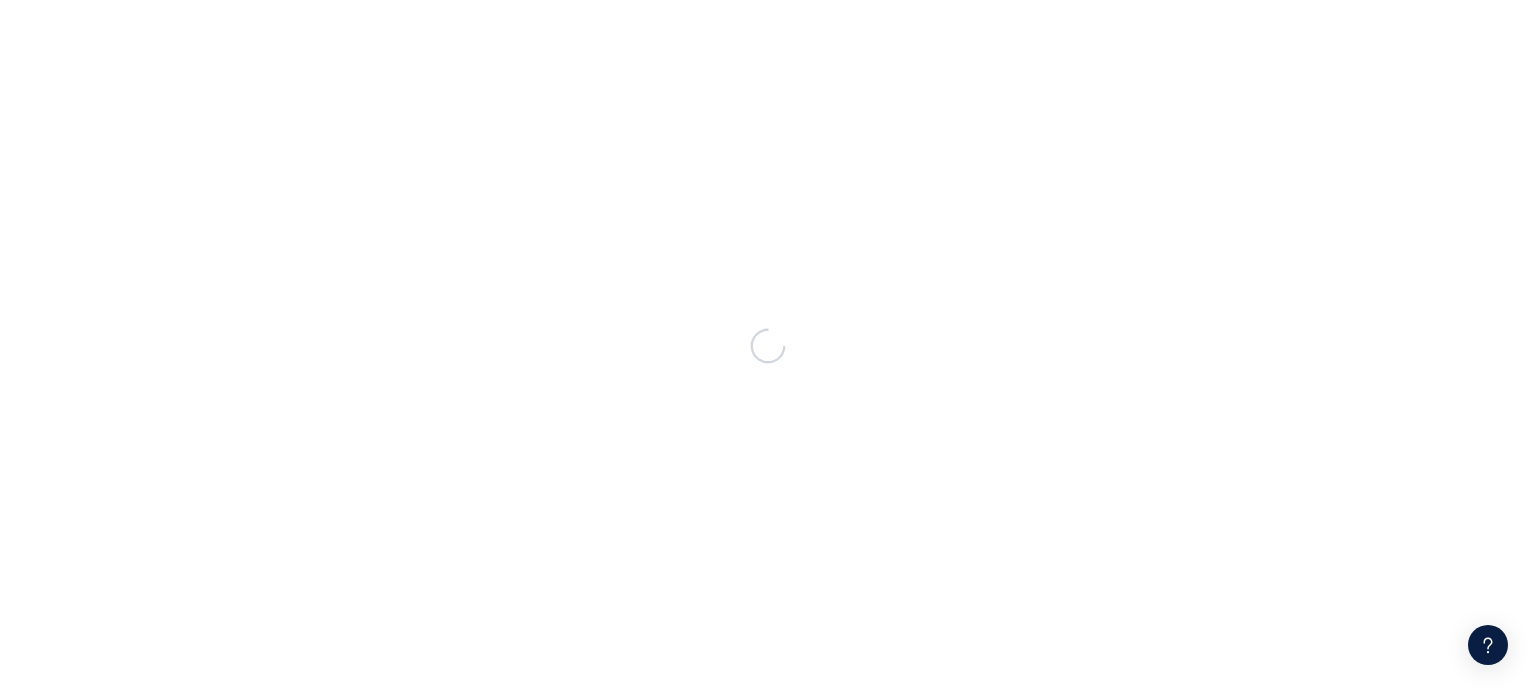 scroll, scrollTop: 0, scrollLeft: 0, axis: both 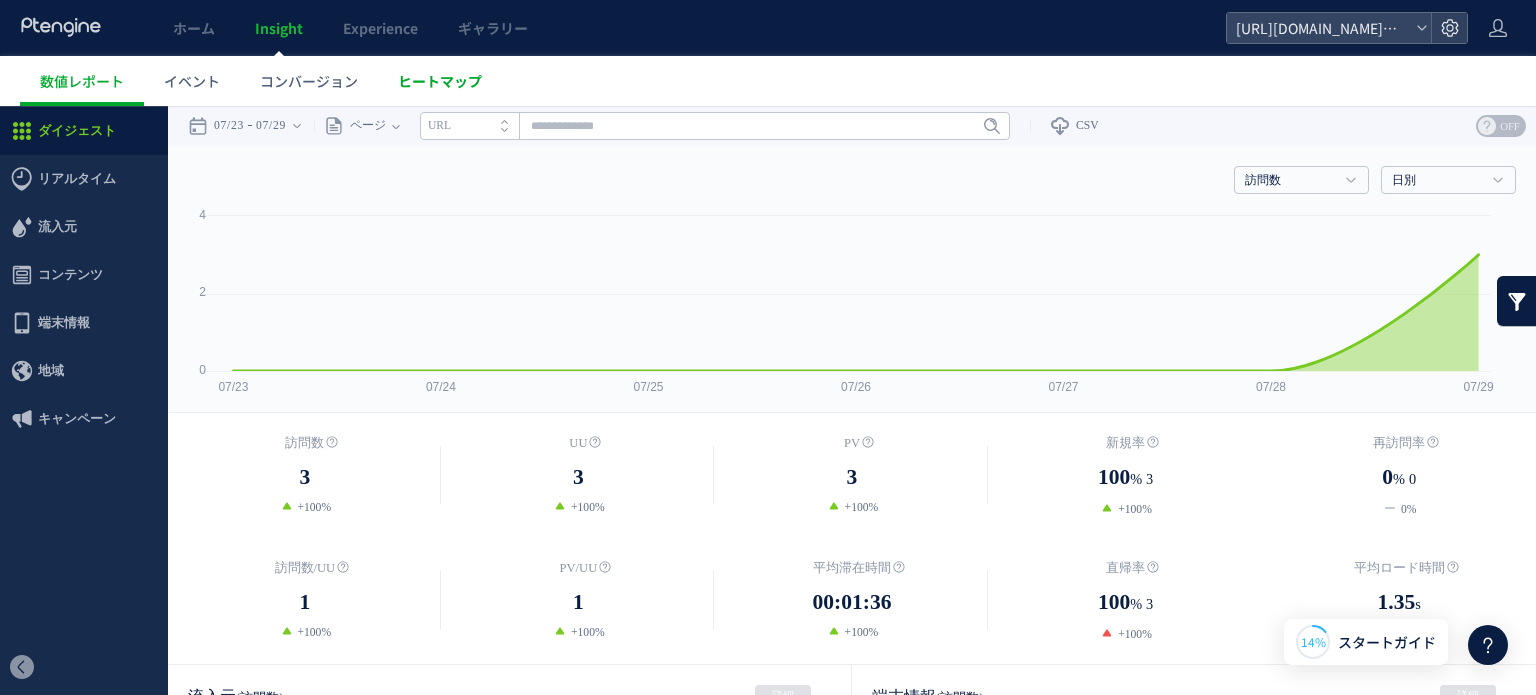 click on "ヒートマップ" at bounding box center (440, 81) 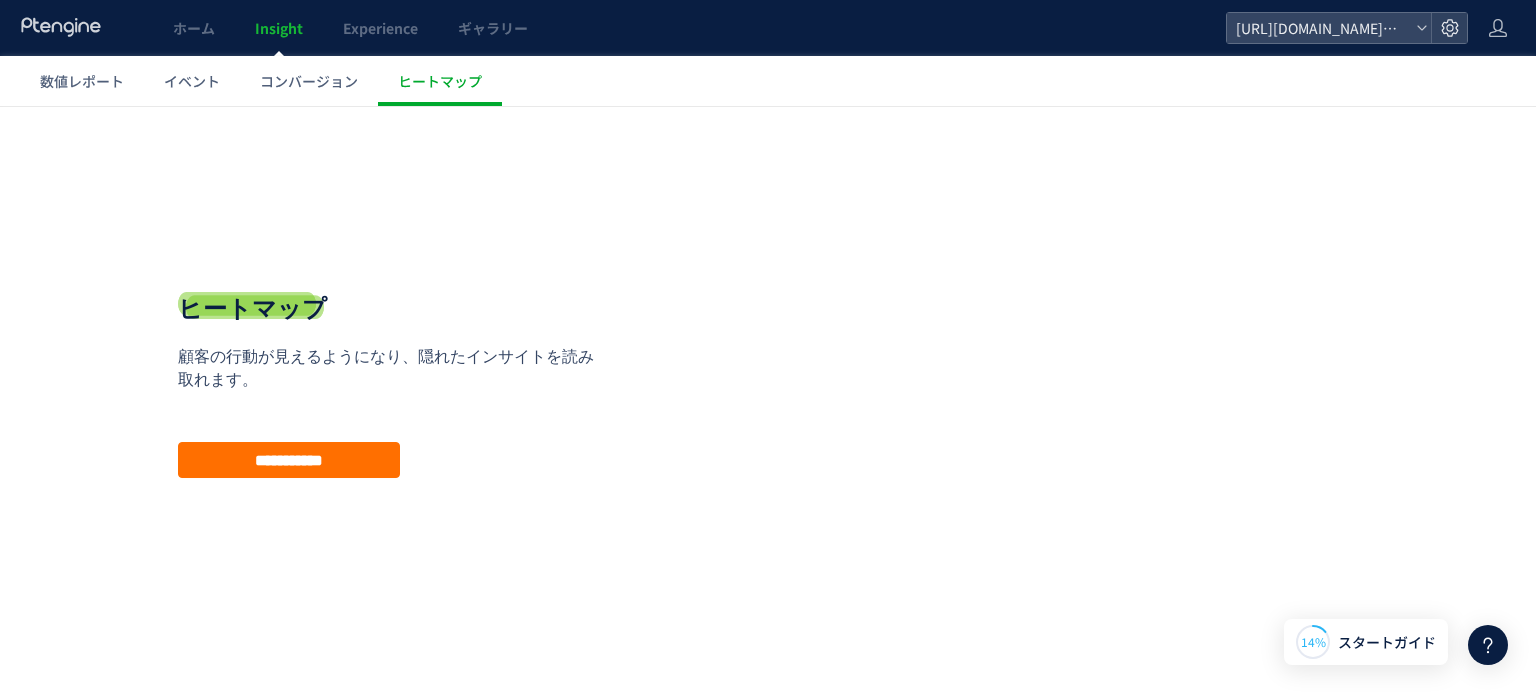 scroll, scrollTop: 1, scrollLeft: 0, axis: vertical 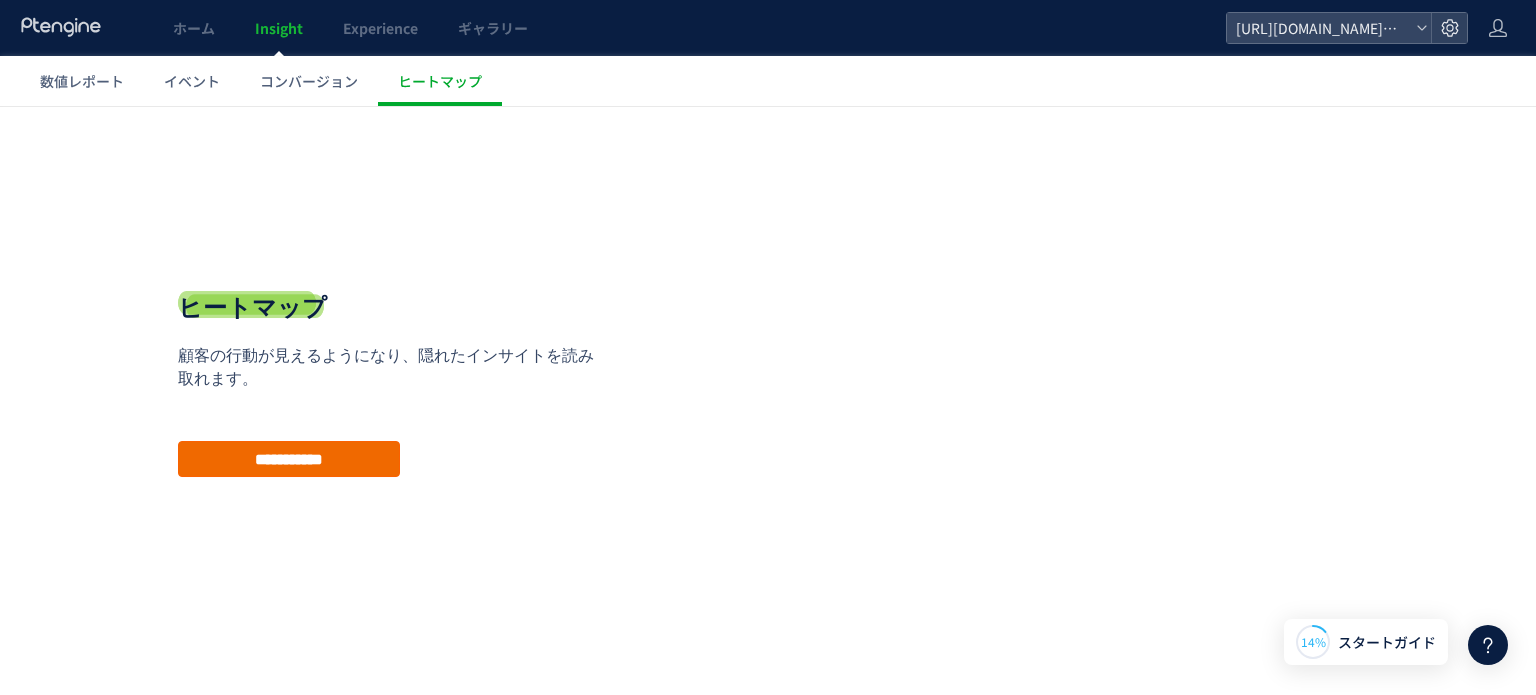 click on "**********" at bounding box center (289, 459) 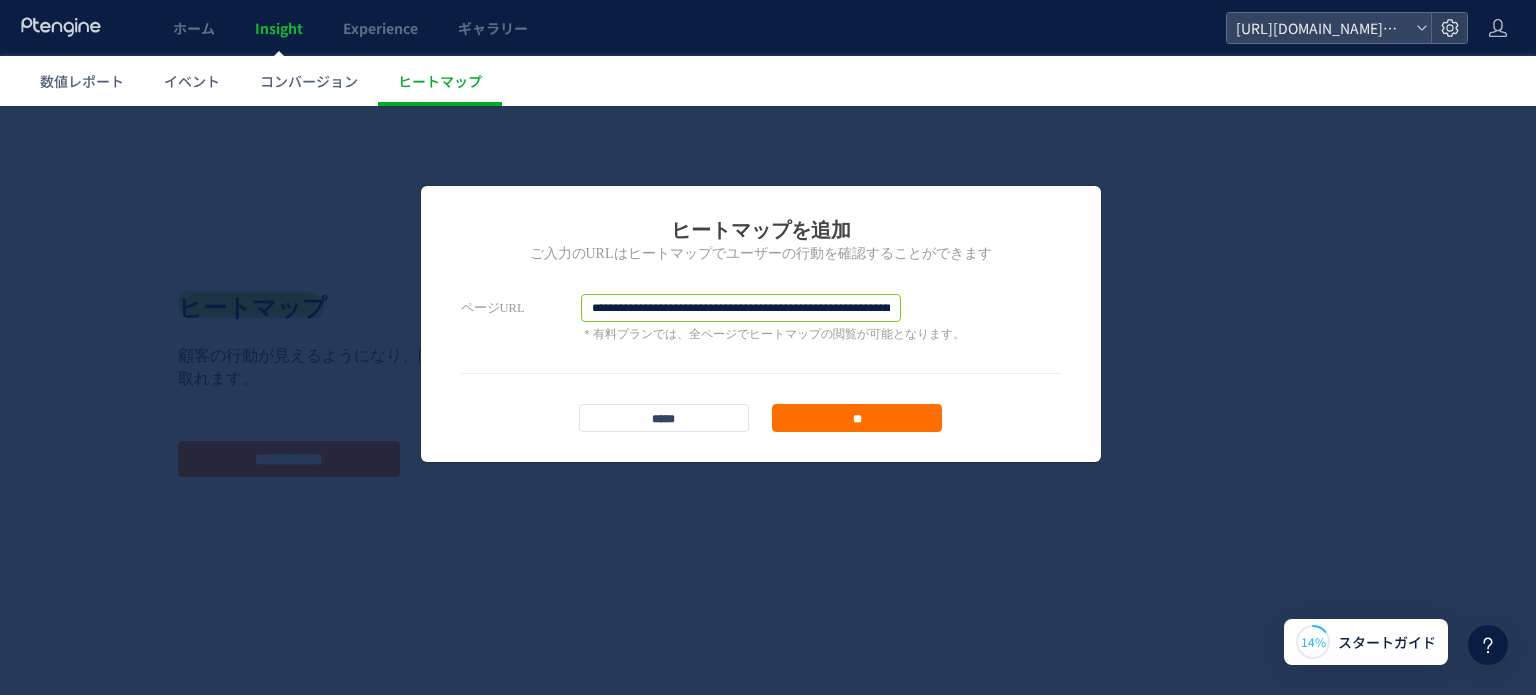 scroll, scrollTop: 0, scrollLeft: 447, axis: horizontal 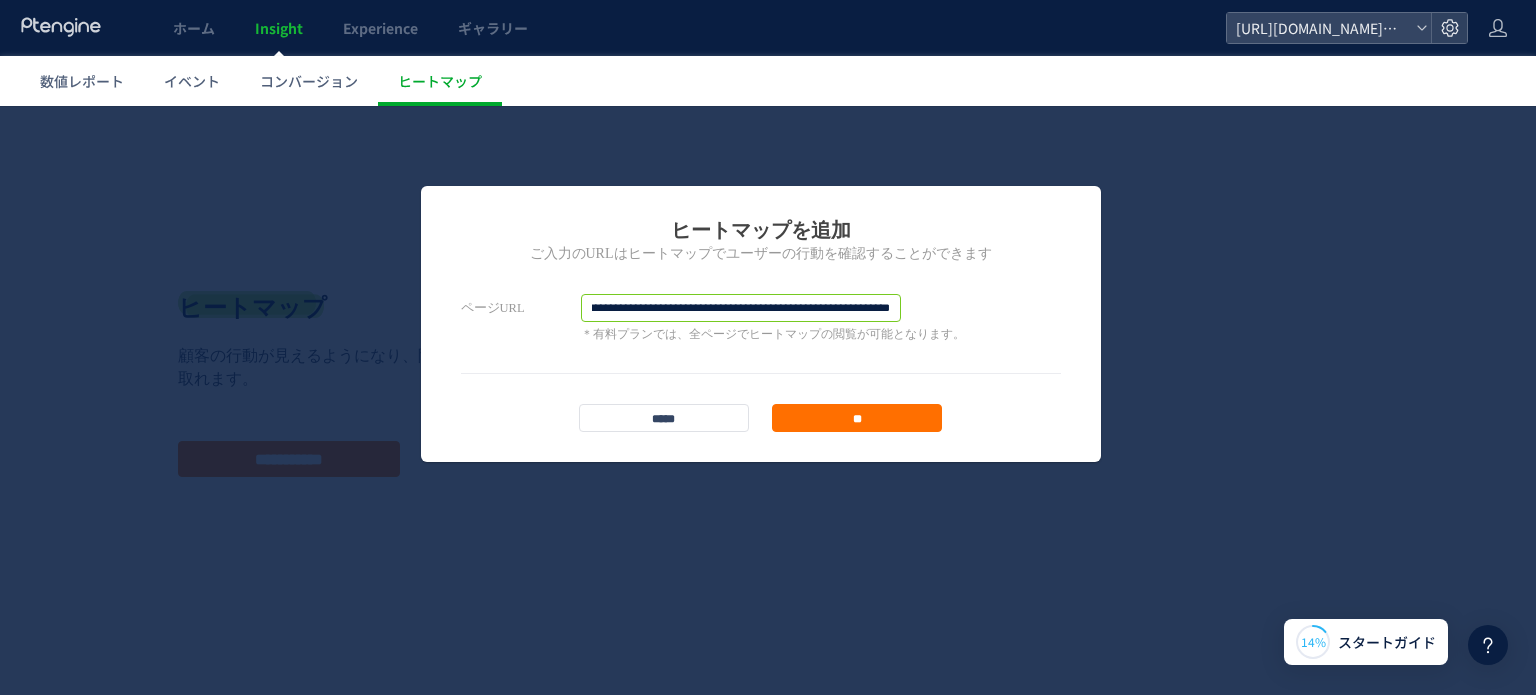 drag, startPoint x: 584, startPoint y: 304, endPoint x: 908, endPoint y: 313, distance: 324.12497 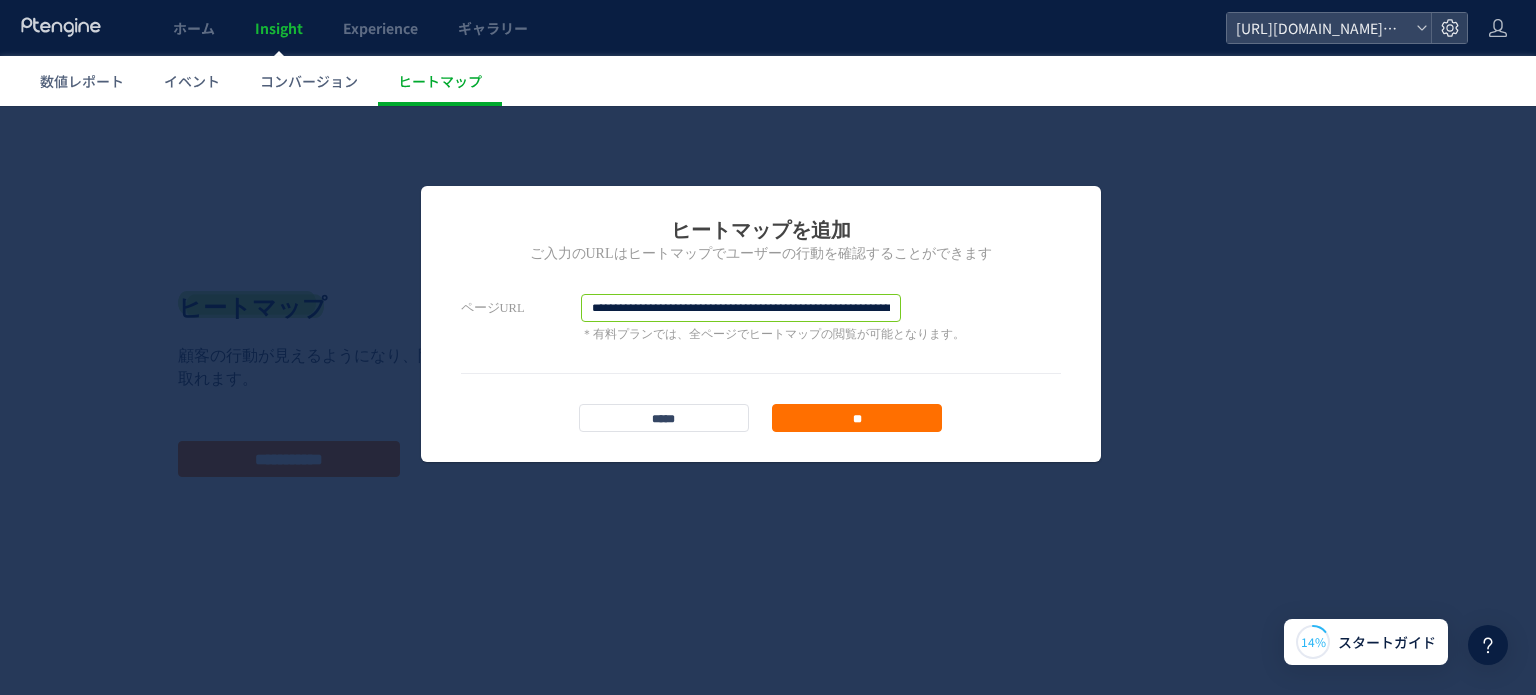 paste 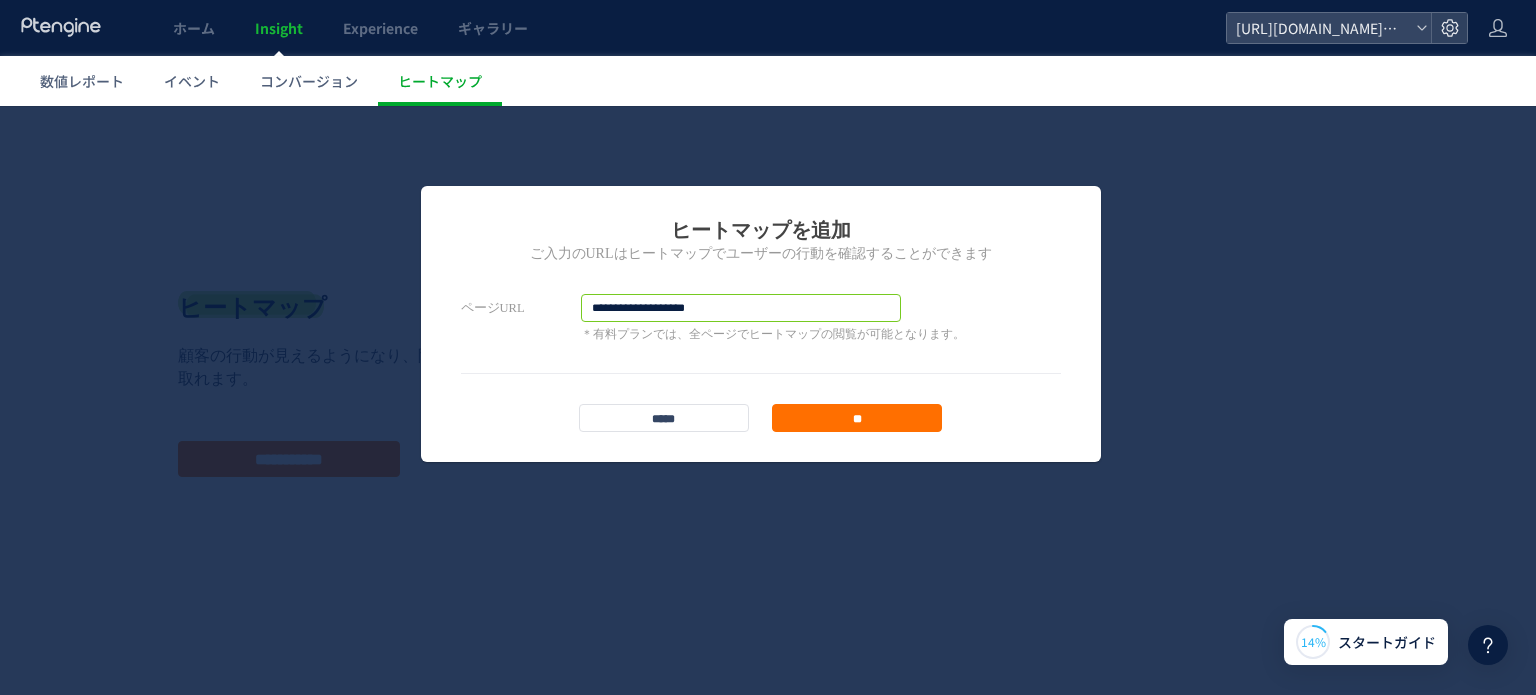 type on "**********" 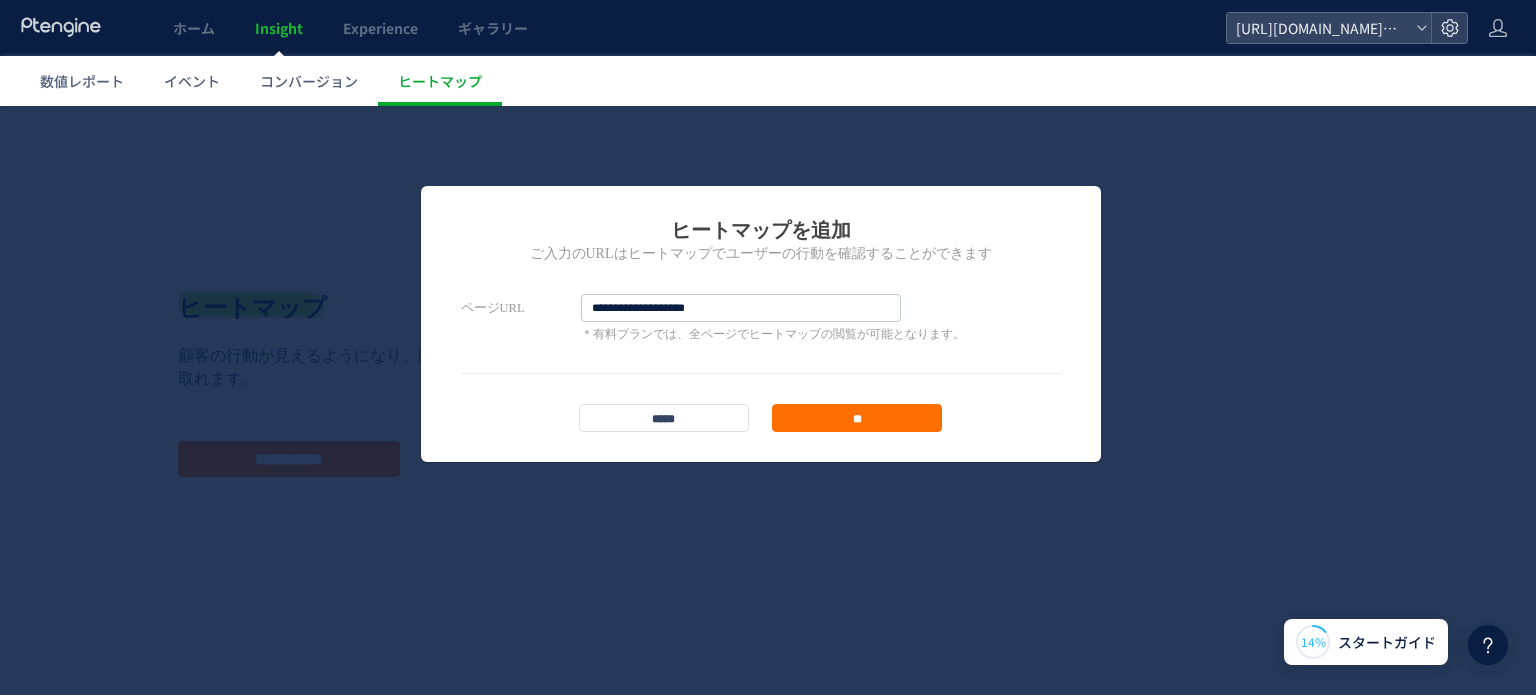 click on "**********" at bounding box center [773, 318] 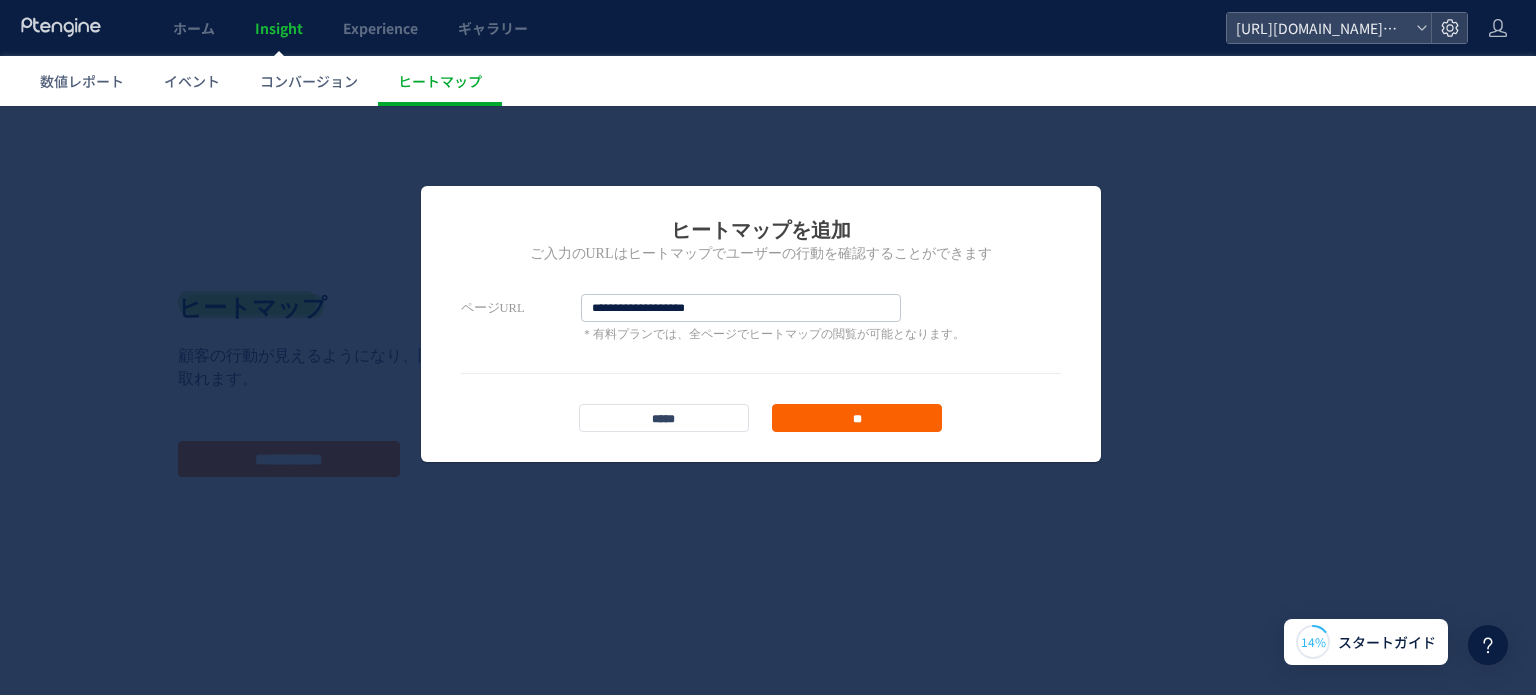 click on "**" at bounding box center [857, 418] 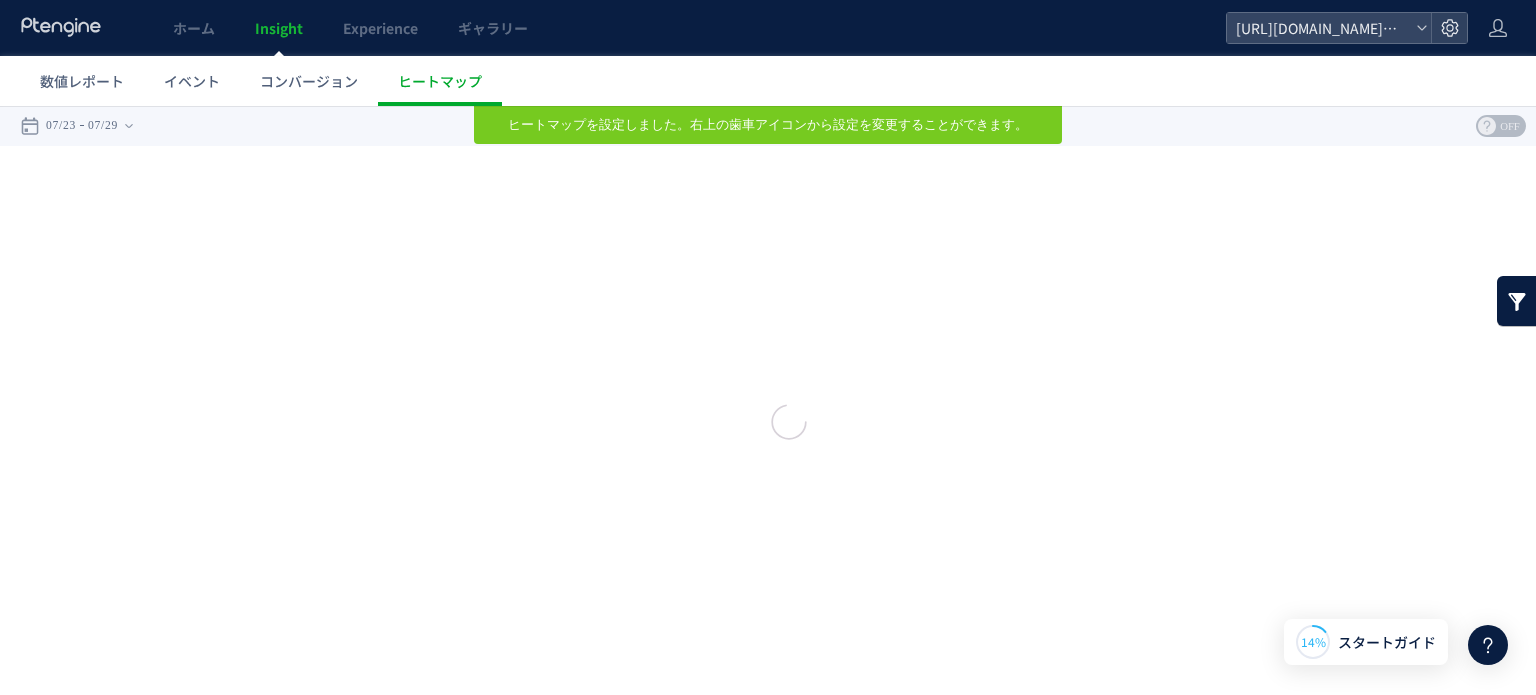 scroll, scrollTop: 0, scrollLeft: 0, axis: both 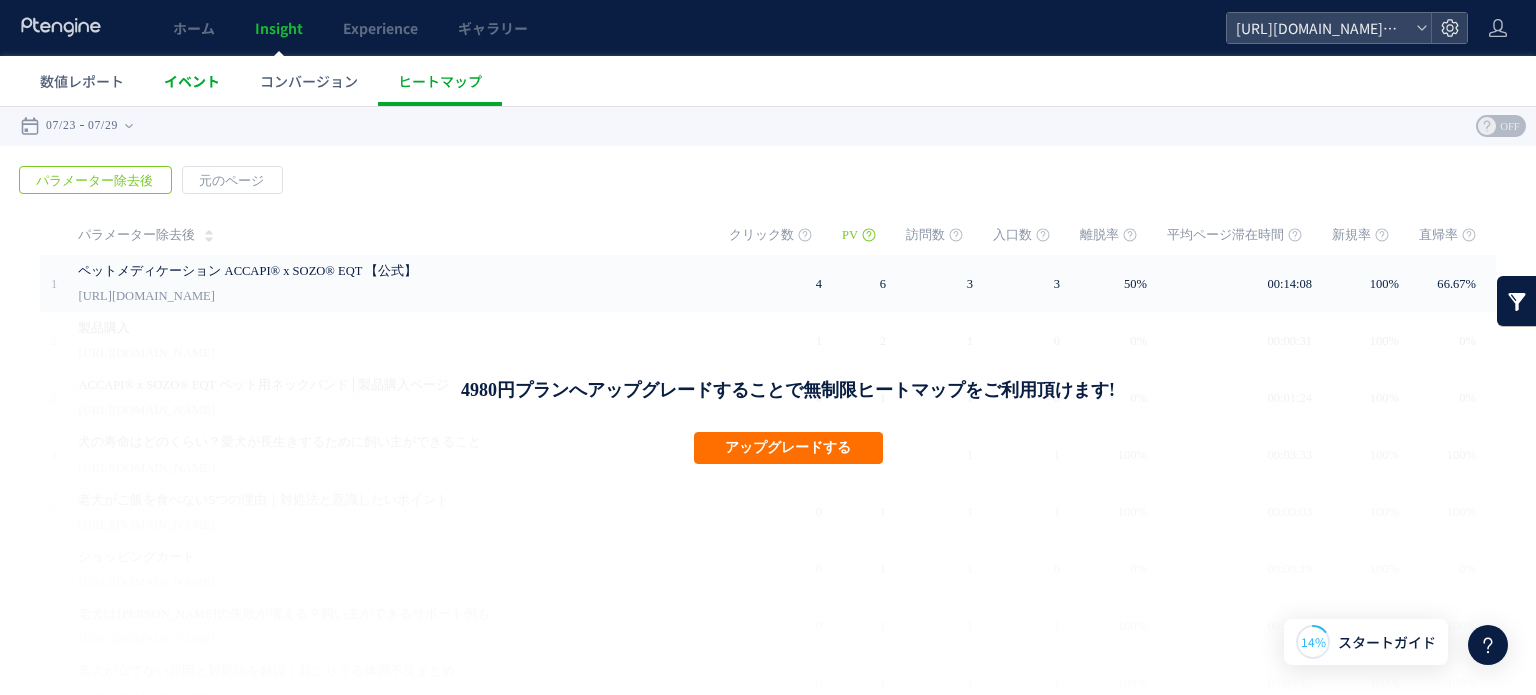 click on "イベント" at bounding box center [192, 81] 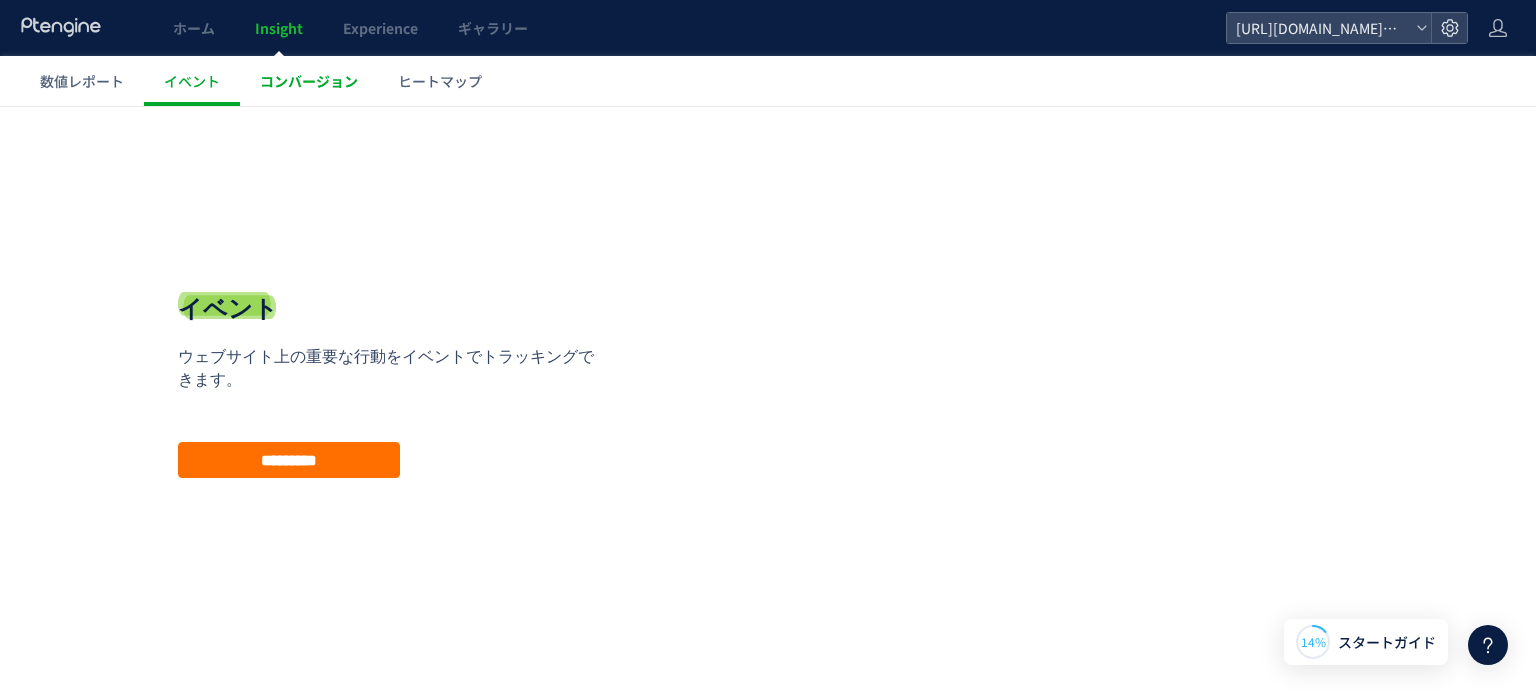 click on "コンバージョン" at bounding box center (309, 81) 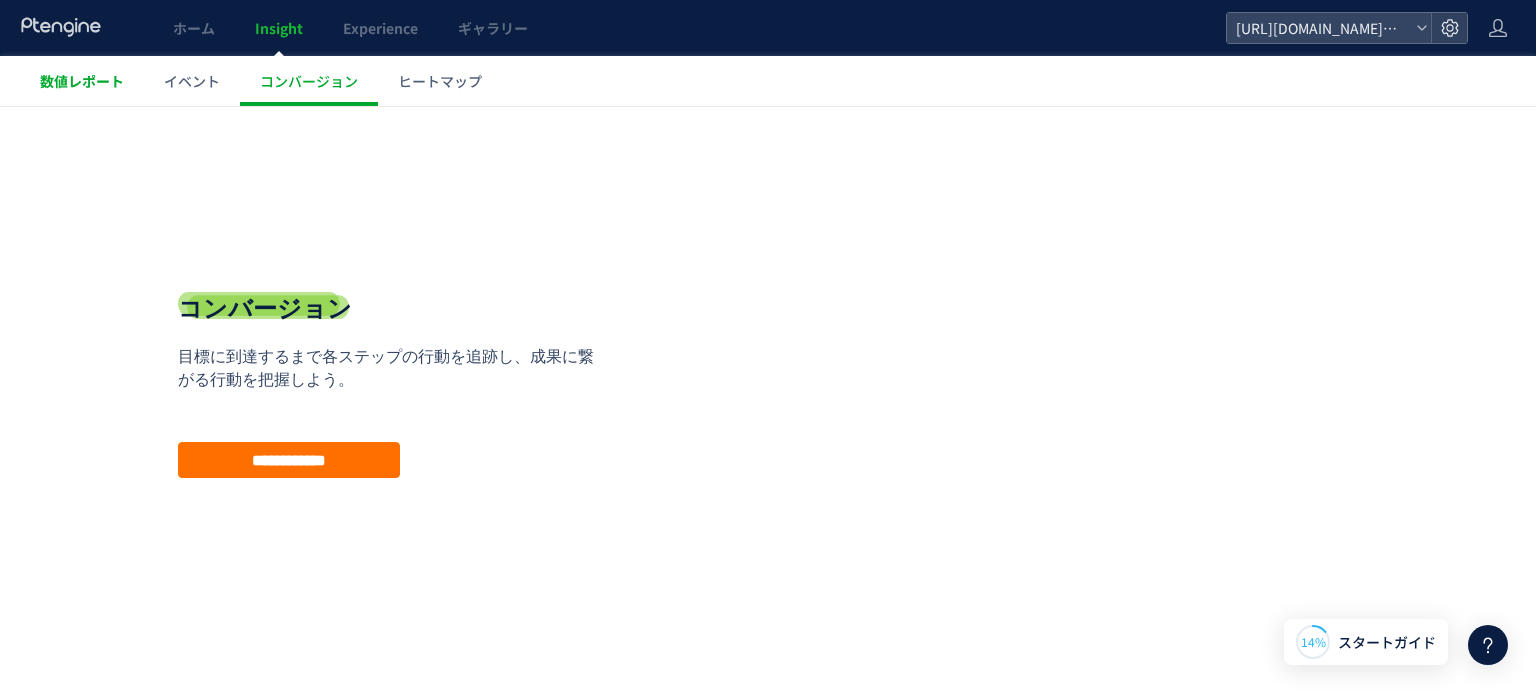 click on "数値レポート" at bounding box center [82, 81] 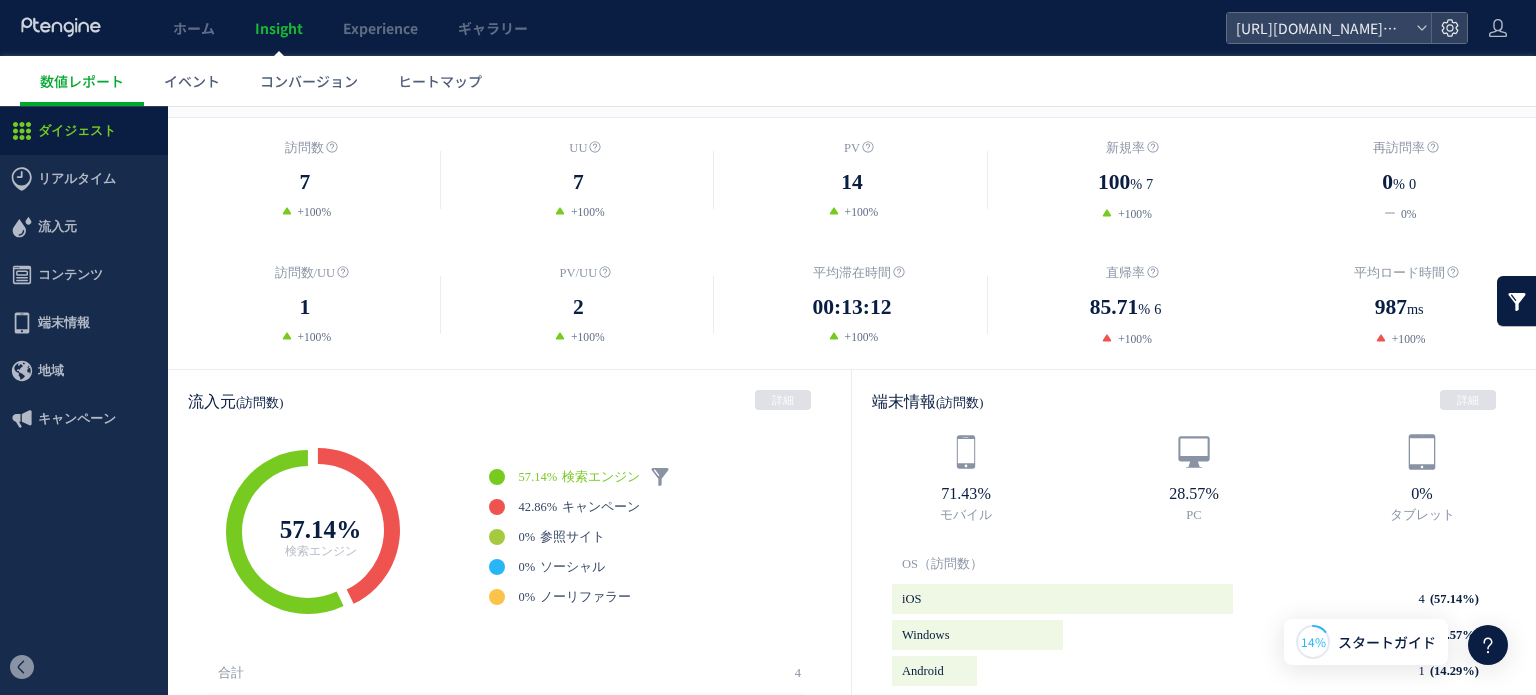 scroll, scrollTop: 300, scrollLeft: 0, axis: vertical 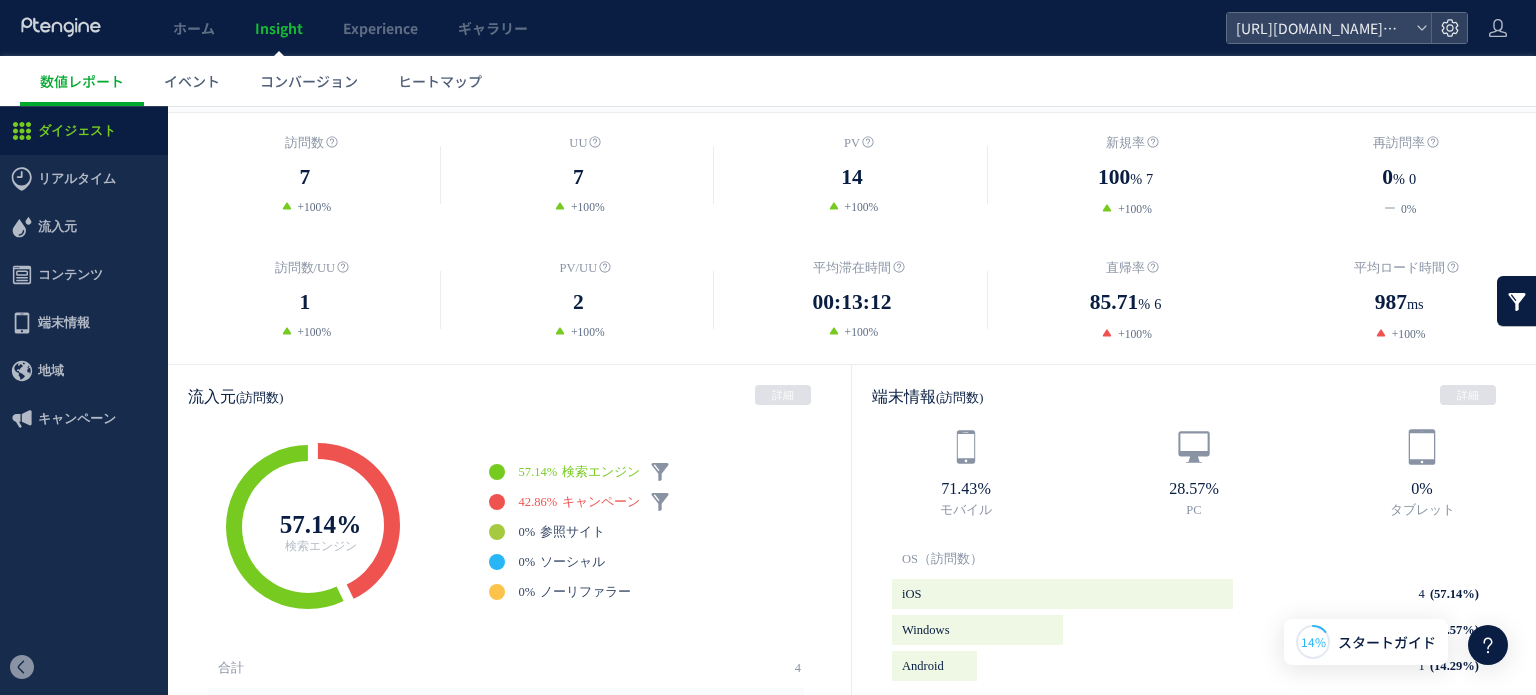 click on "キャンペーン" at bounding box center (601, 502) 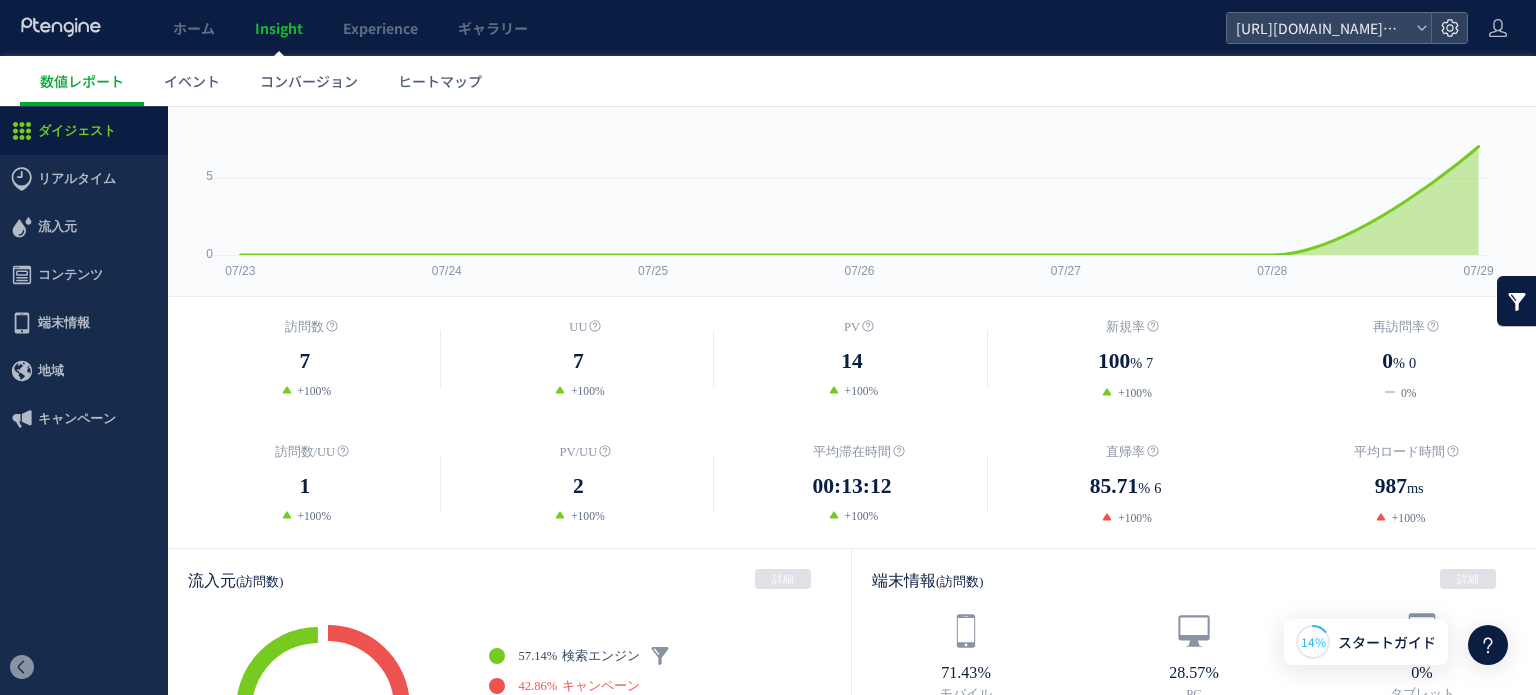 scroll, scrollTop: 84, scrollLeft: 0, axis: vertical 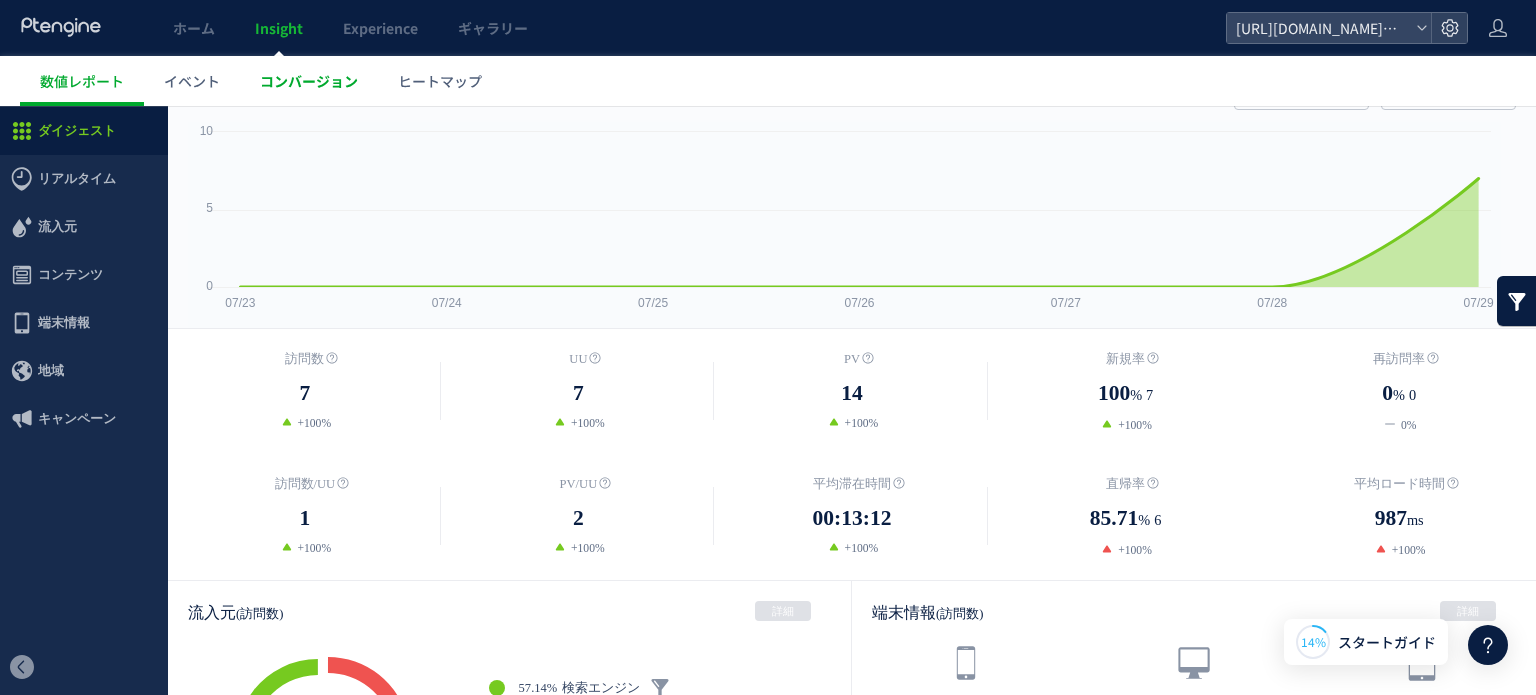 click on "コンバージョン" at bounding box center [309, 81] 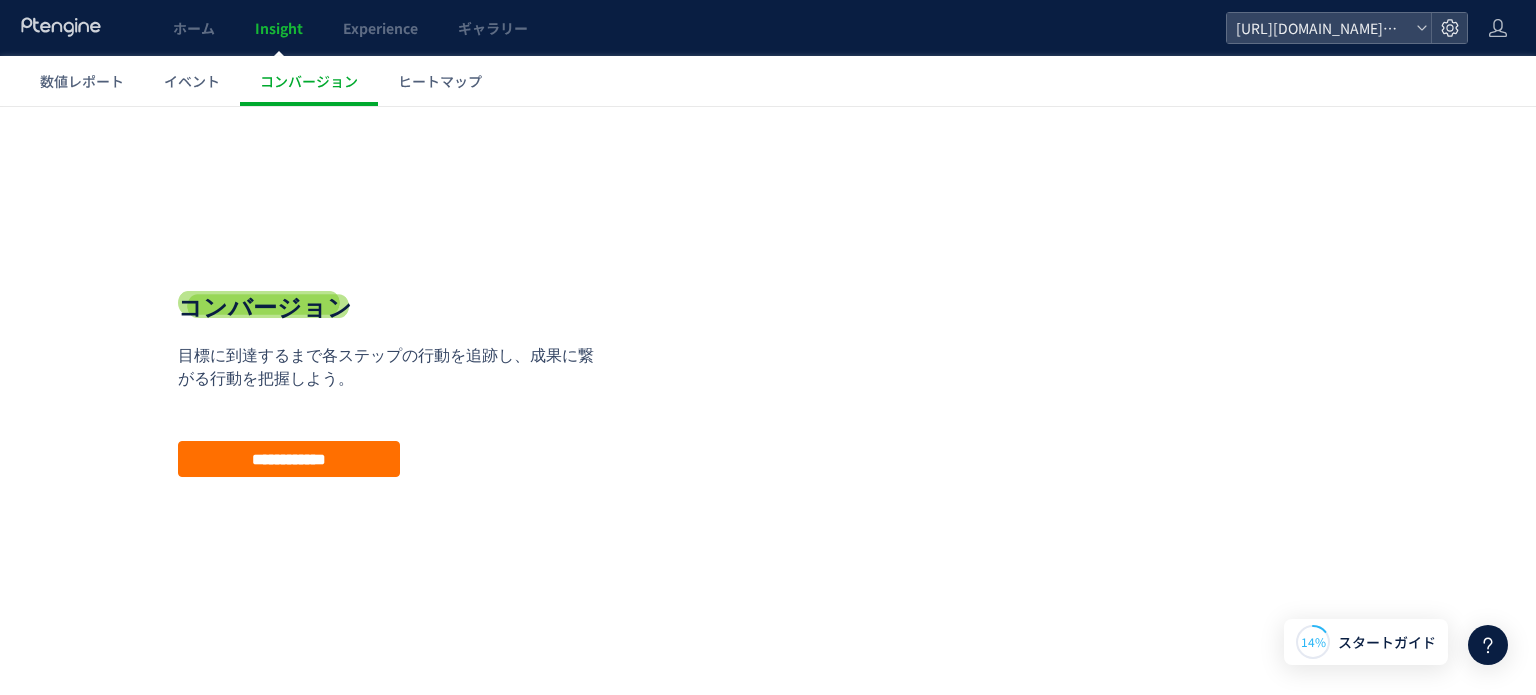scroll, scrollTop: 1, scrollLeft: 0, axis: vertical 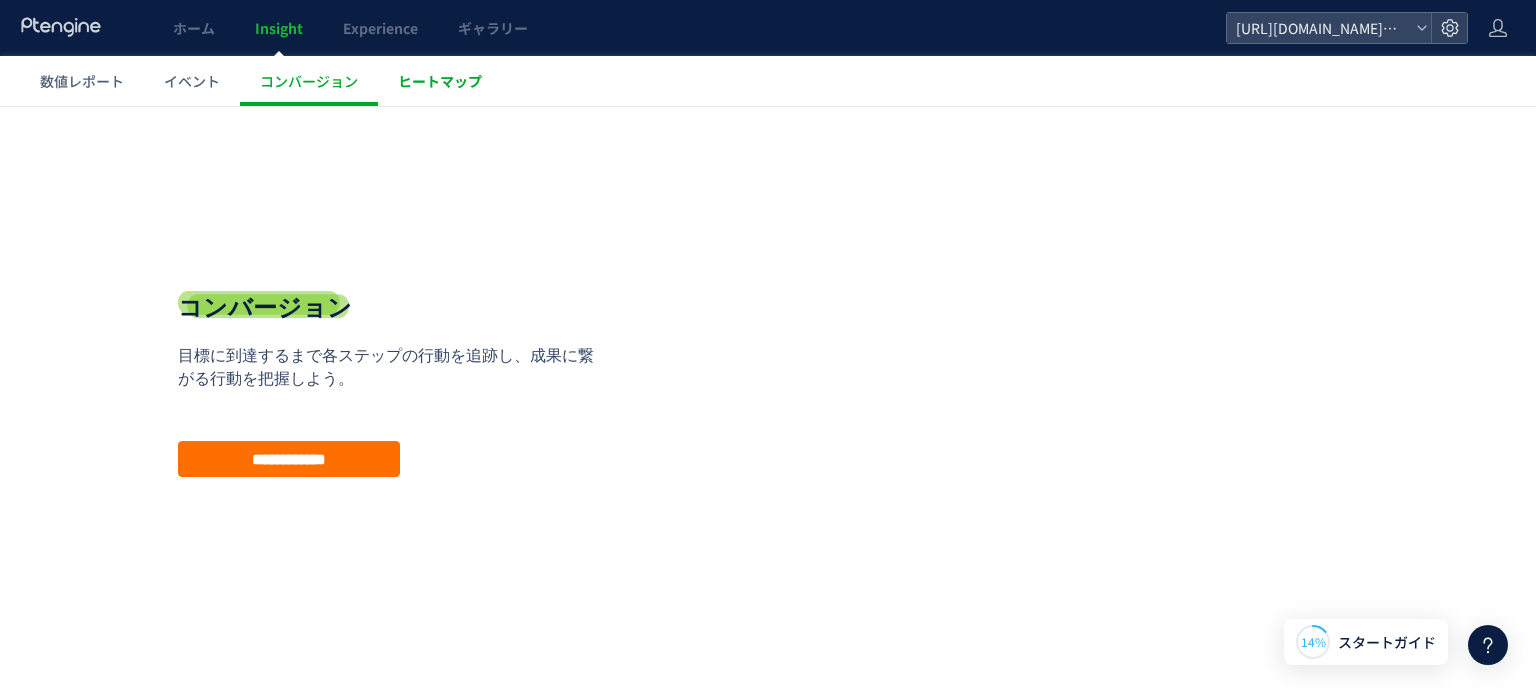 click on "ヒートマップ" at bounding box center [440, 81] 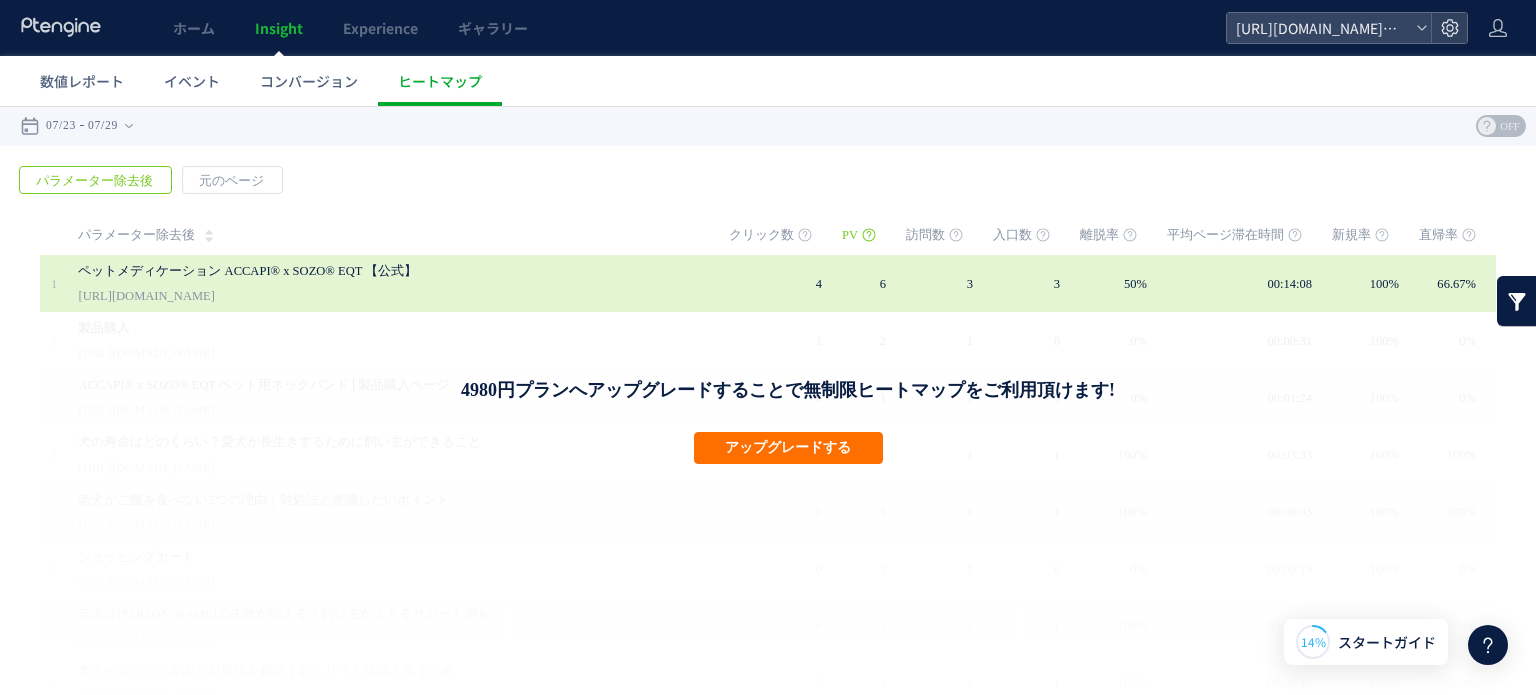 click on "100%" at bounding box center [1384, 284] 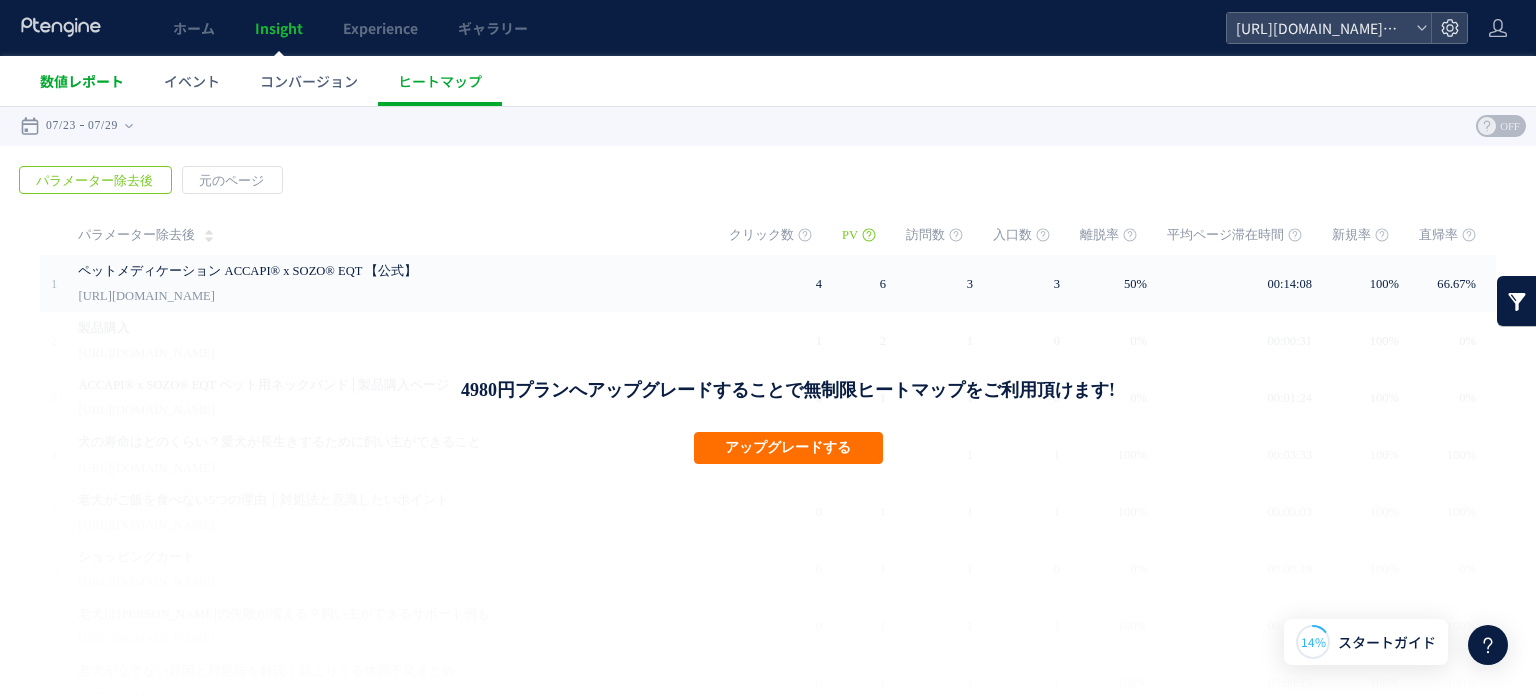 click on "数値レポート" at bounding box center [82, 81] 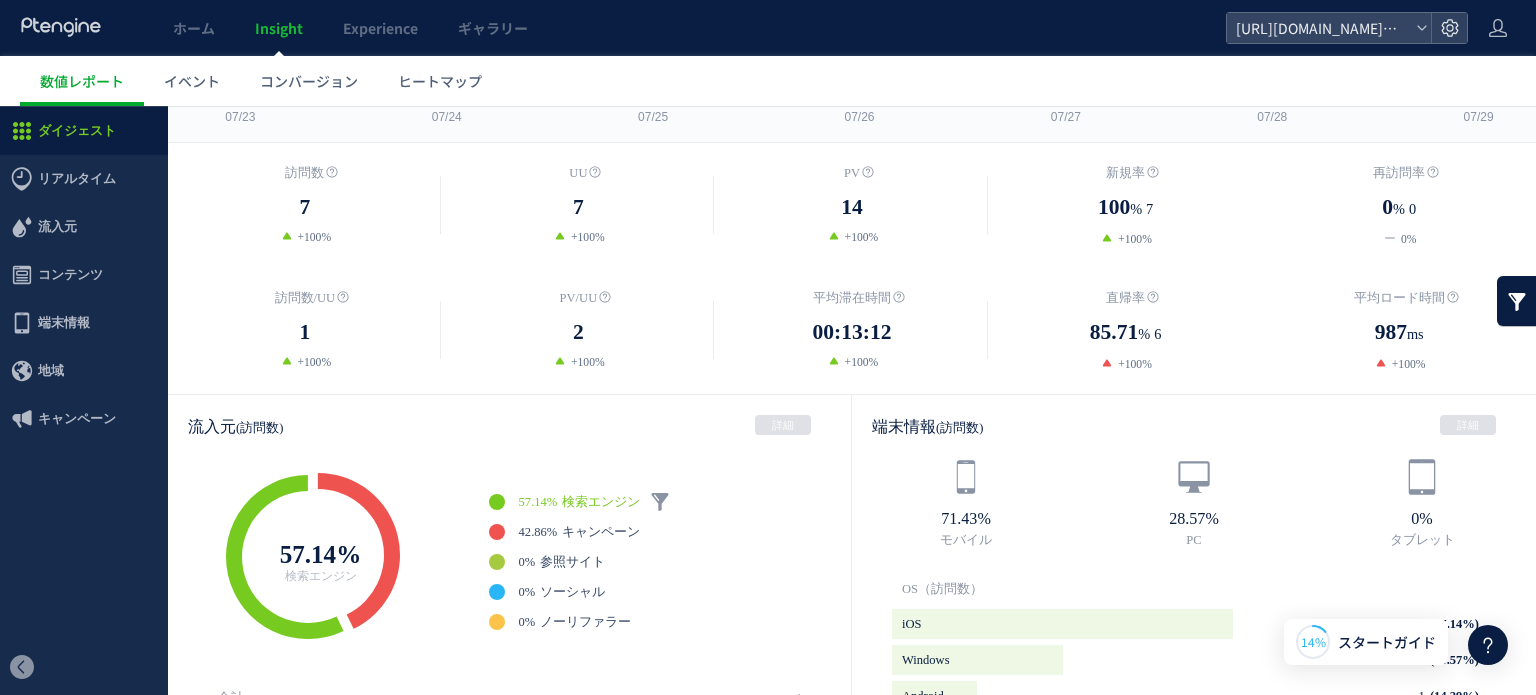 scroll, scrollTop: 300, scrollLeft: 0, axis: vertical 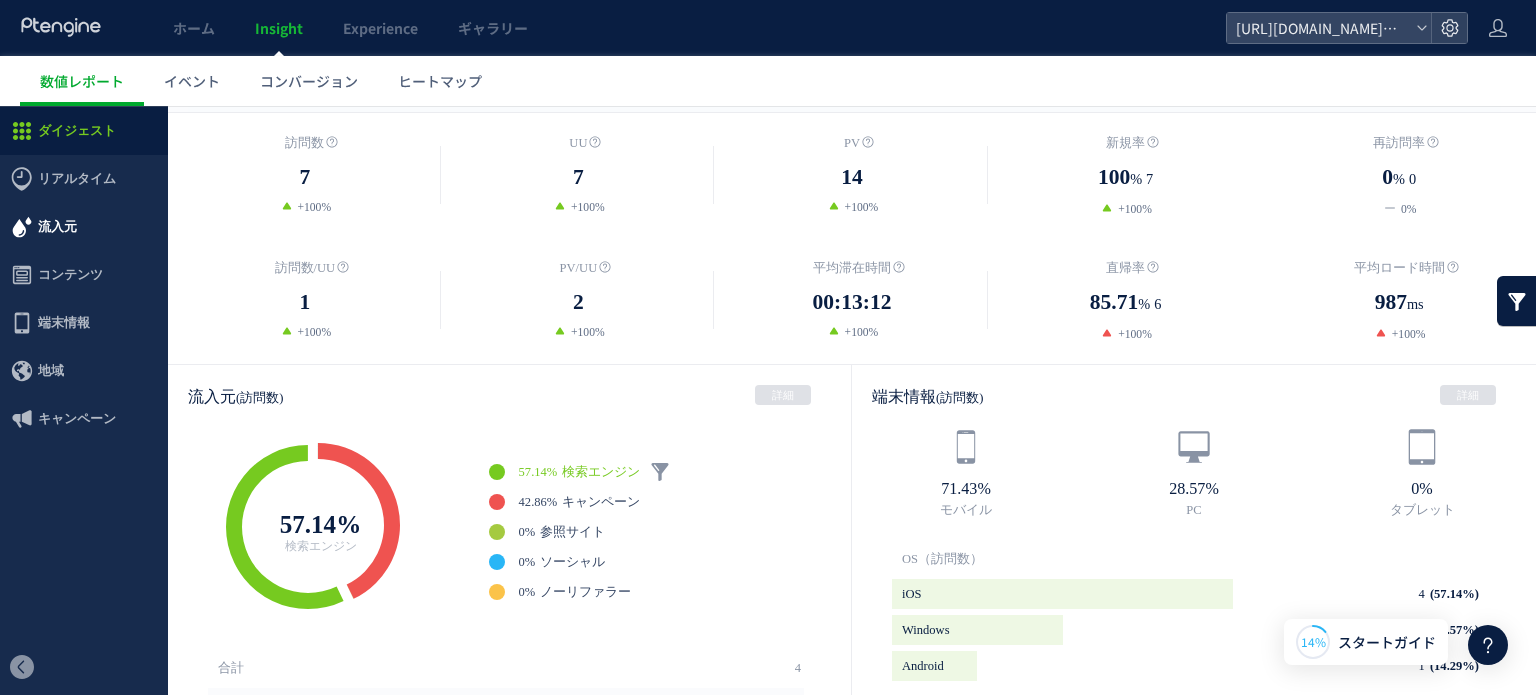 click on "流入元" at bounding box center (57, 227) 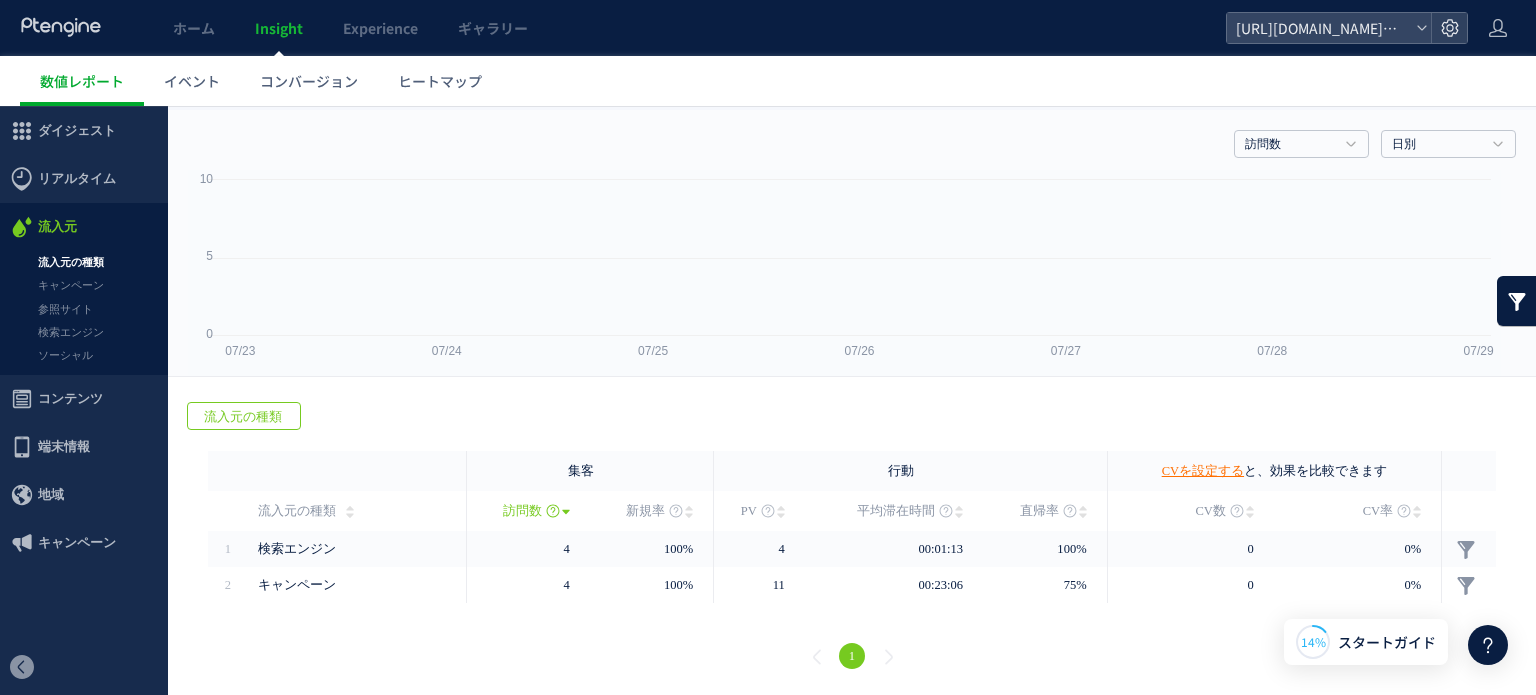 scroll, scrollTop: 0, scrollLeft: 0, axis: both 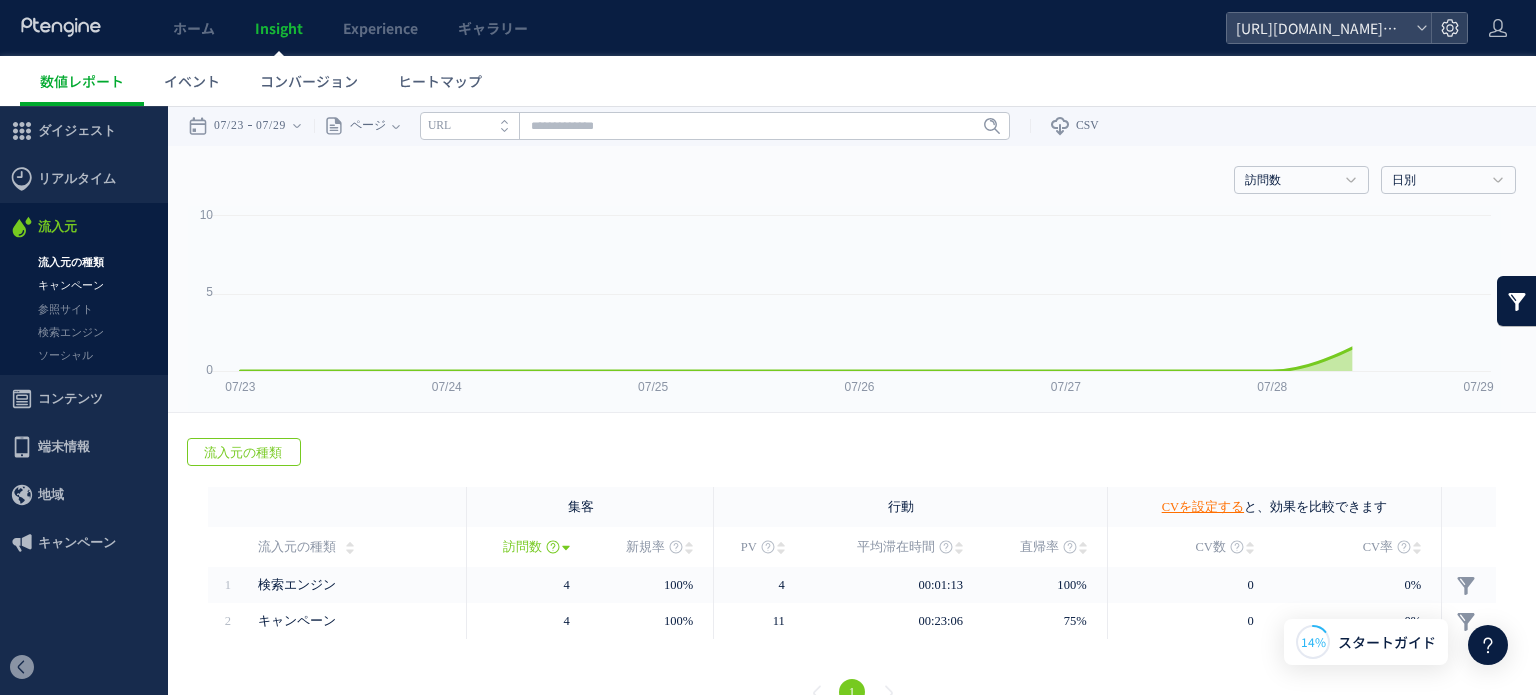 click on "キャンペーン" at bounding box center [84, 285] 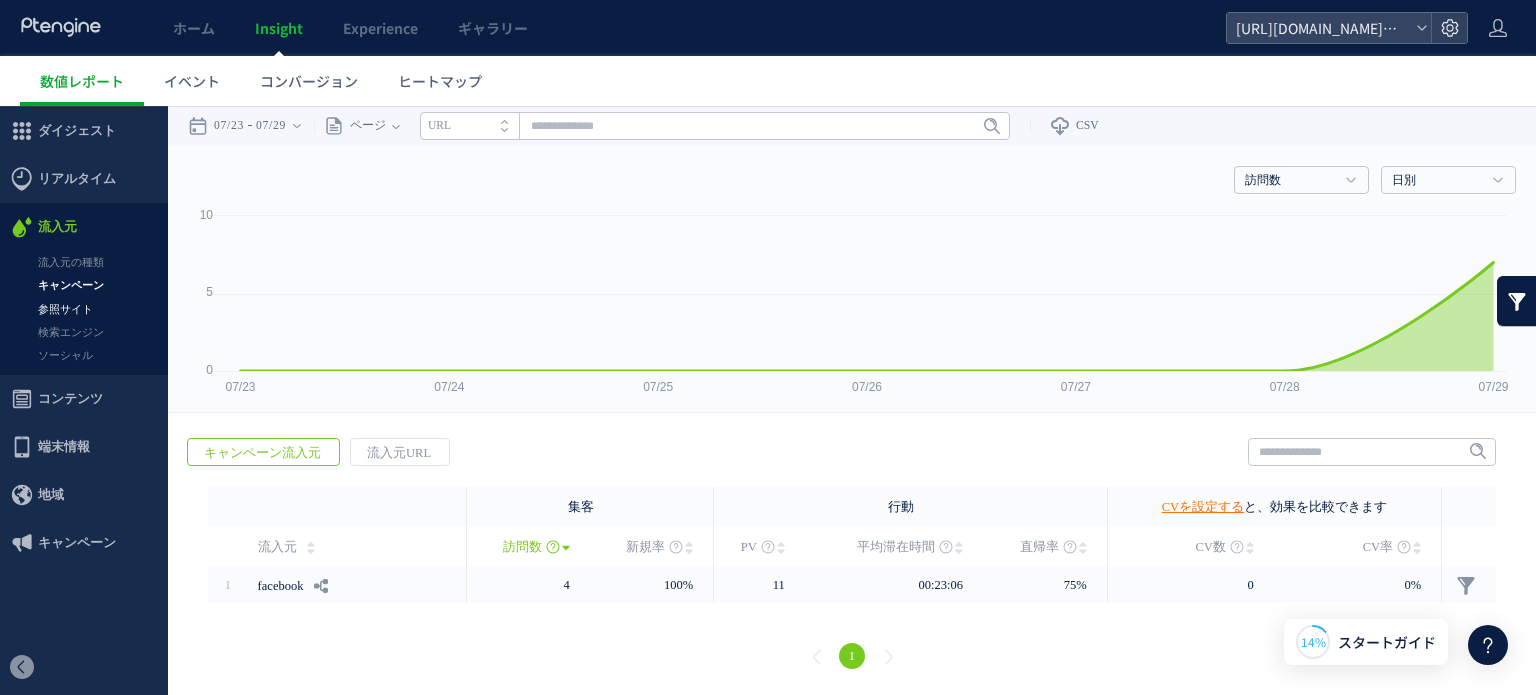click on "参照サイト" at bounding box center [84, 309] 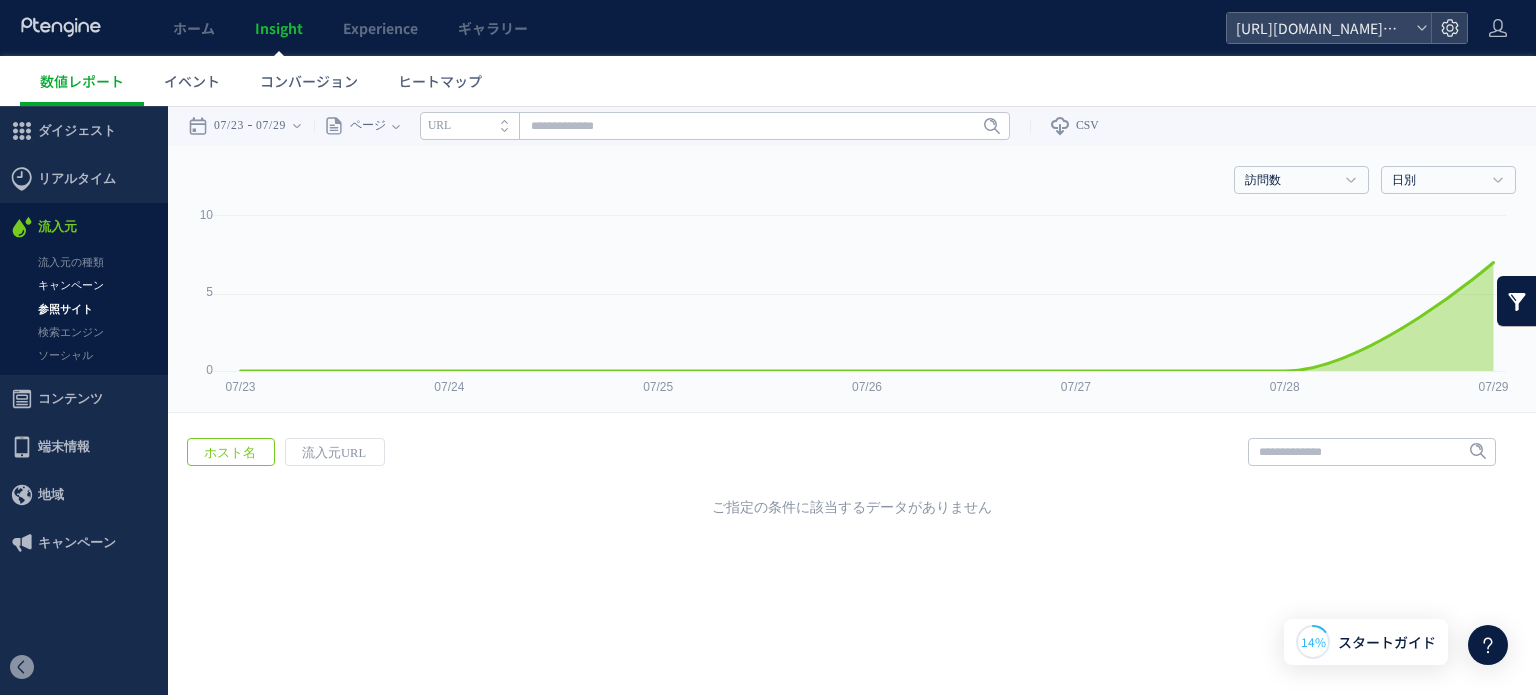 click on "キャンペーン" at bounding box center [84, 285] 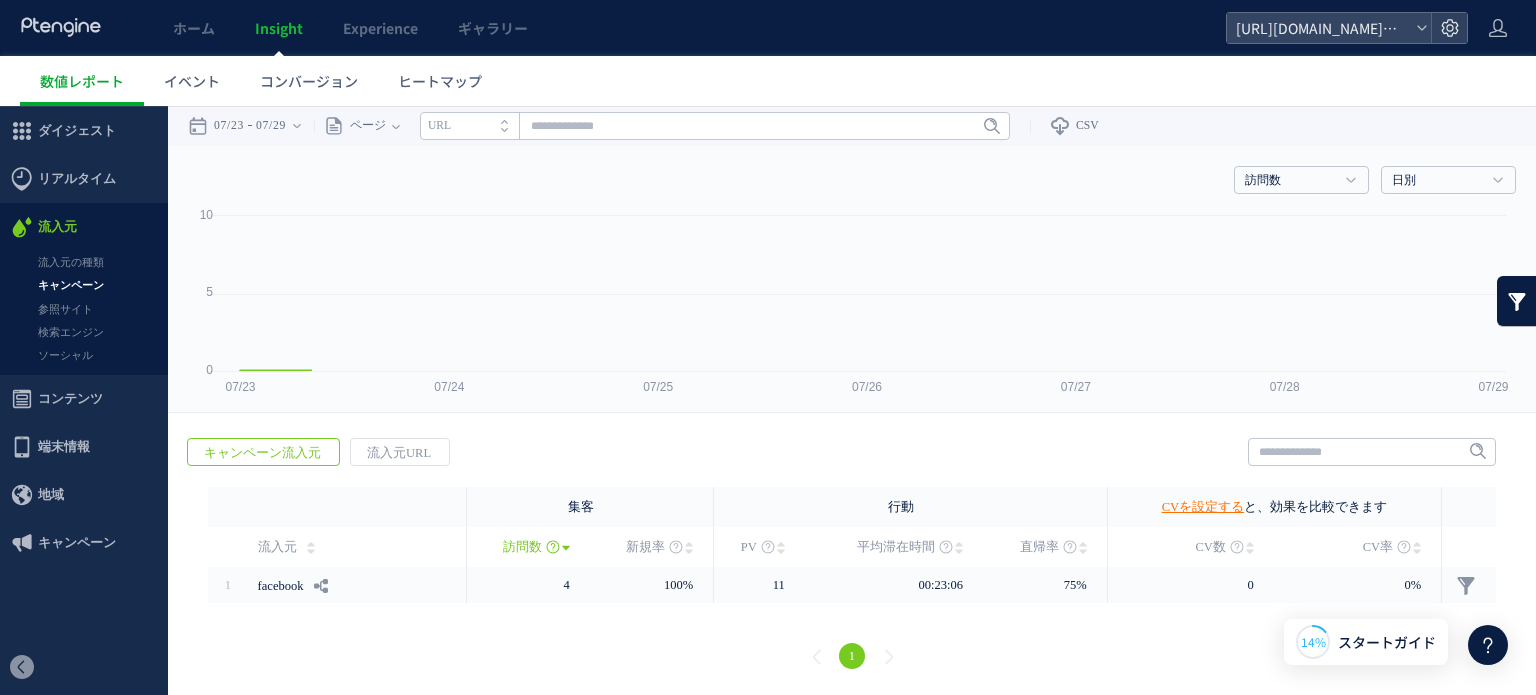 click at bounding box center (768, 348) 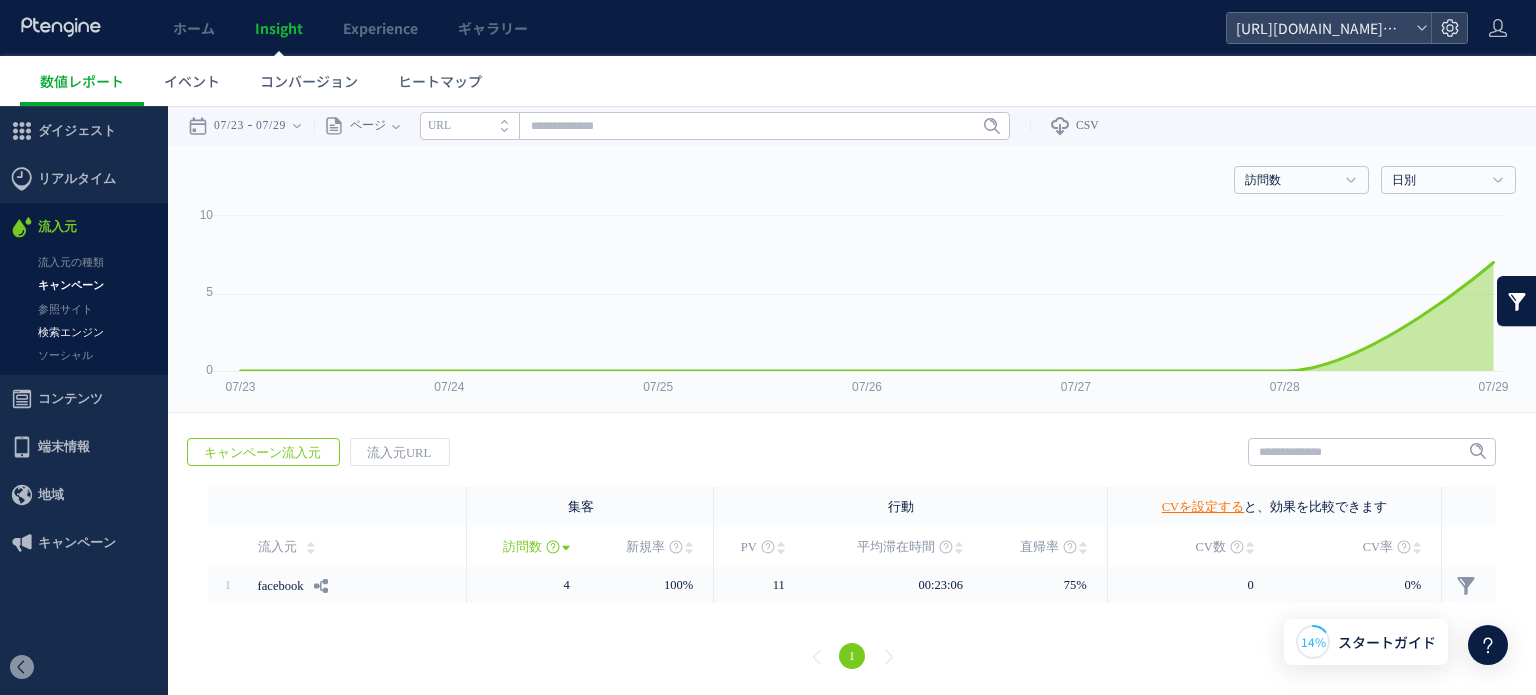 click on "検索エンジン" at bounding box center (84, 332) 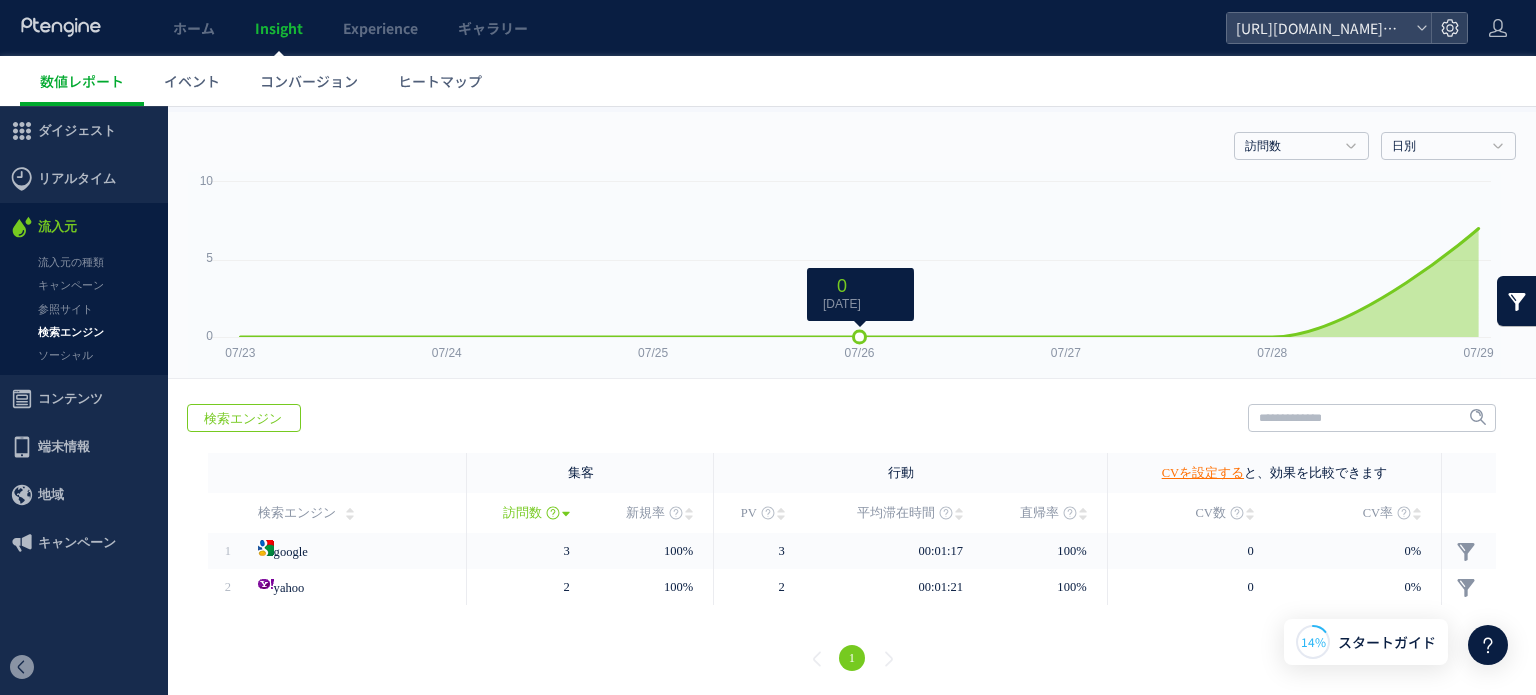 scroll, scrollTop: 35, scrollLeft: 0, axis: vertical 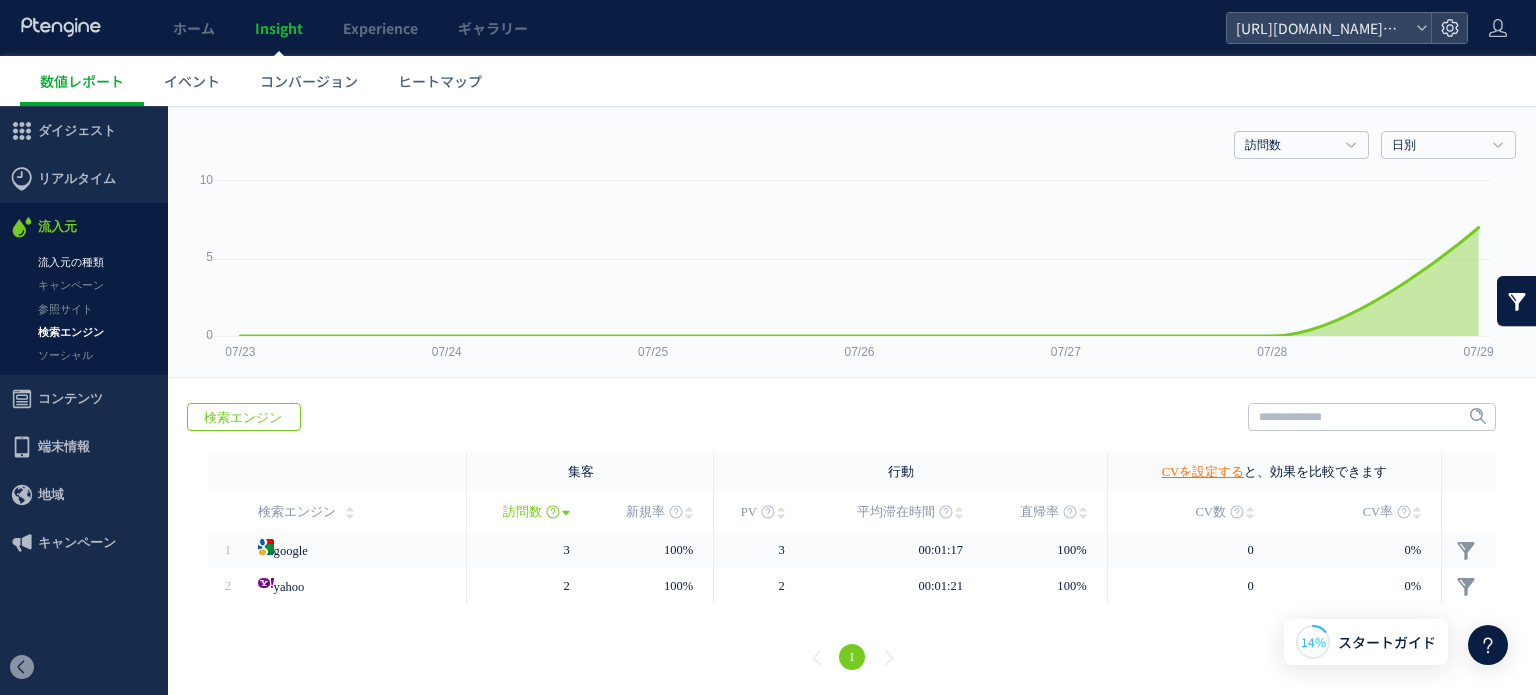 click on "流入元の種類" at bounding box center (84, 262) 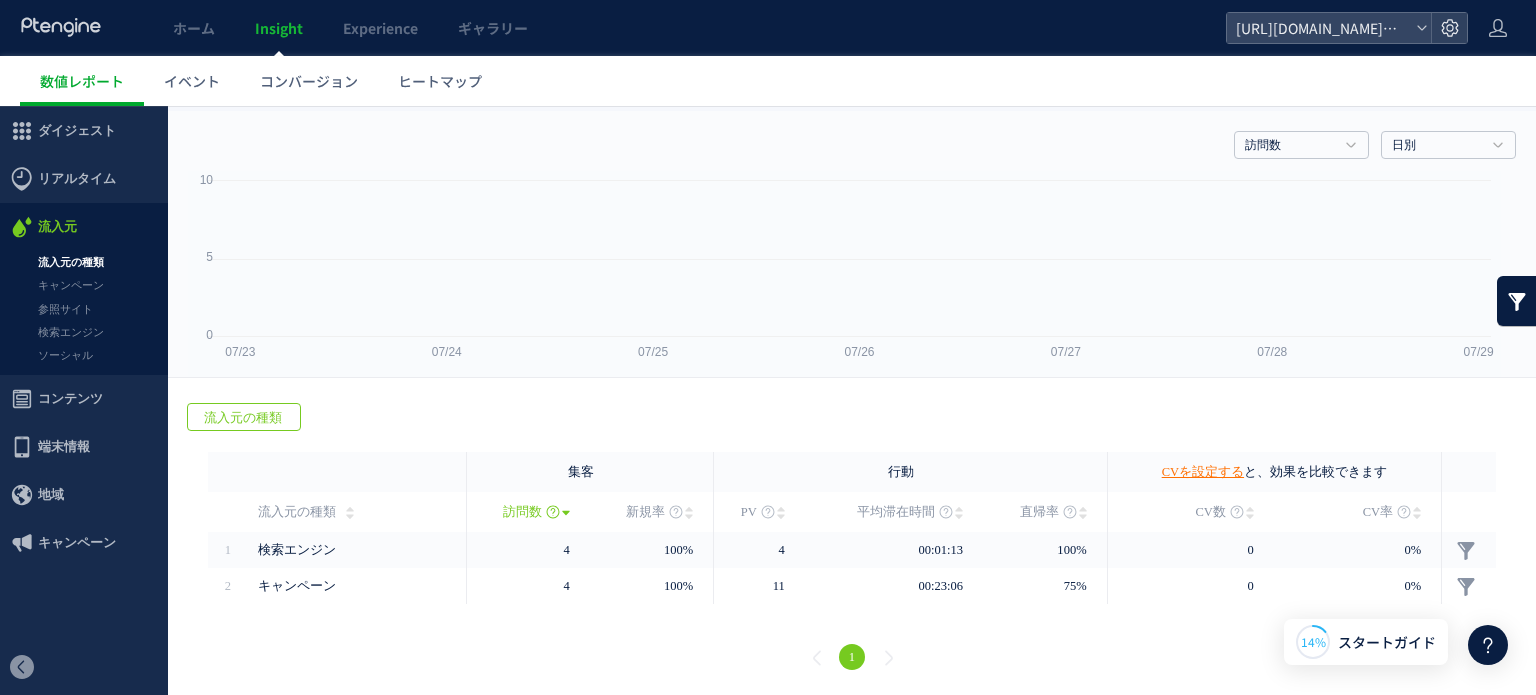 scroll, scrollTop: 0, scrollLeft: 0, axis: both 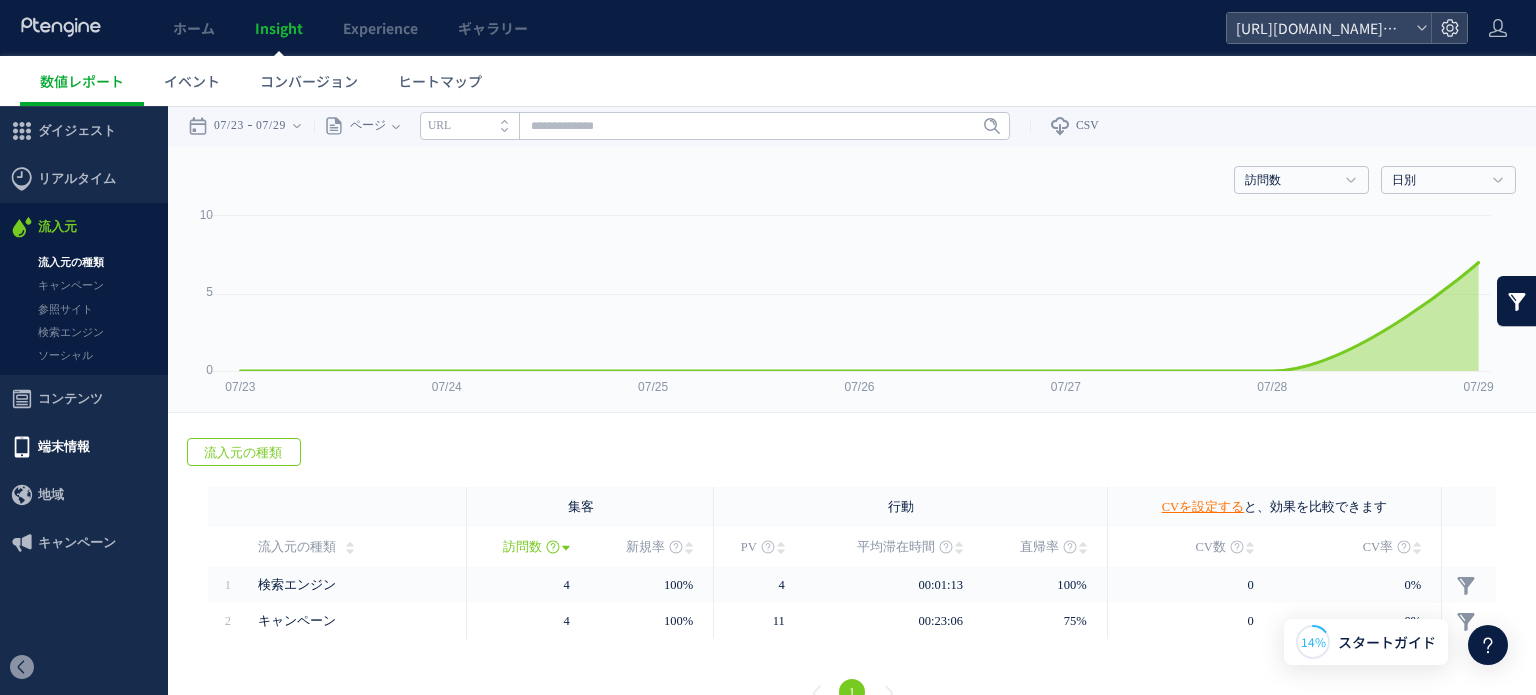 click on "端末情報" at bounding box center [64, 447] 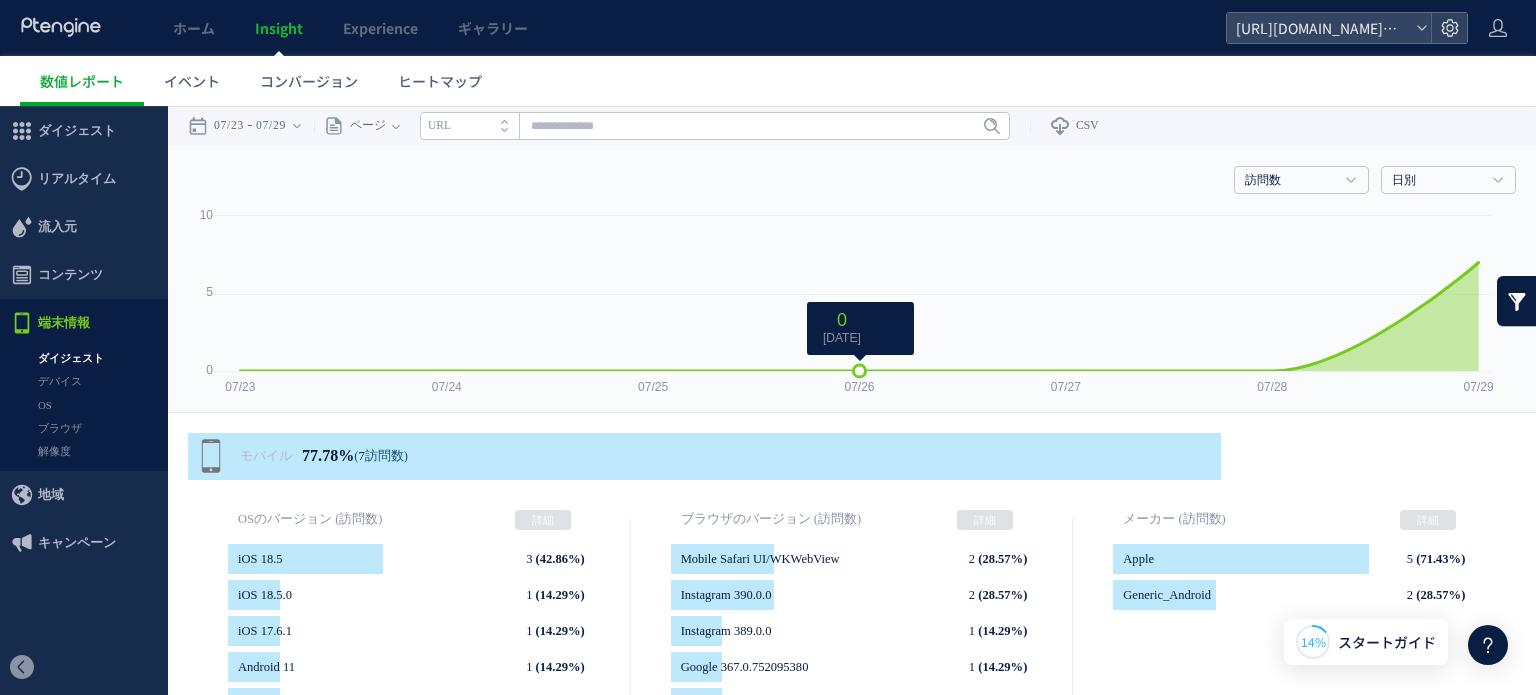 scroll, scrollTop: 100, scrollLeft: 0, axis: vertical 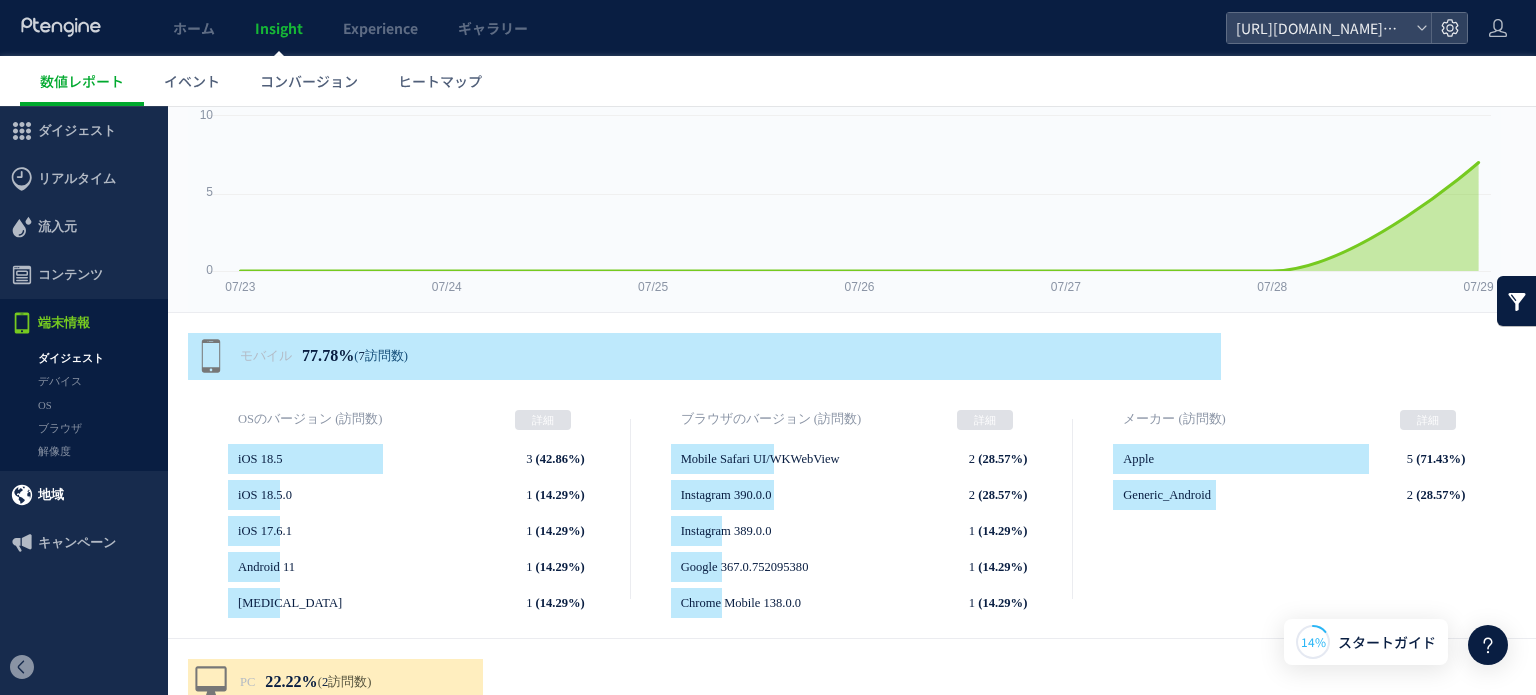 click on "地域" at bounding box center (51, 495) 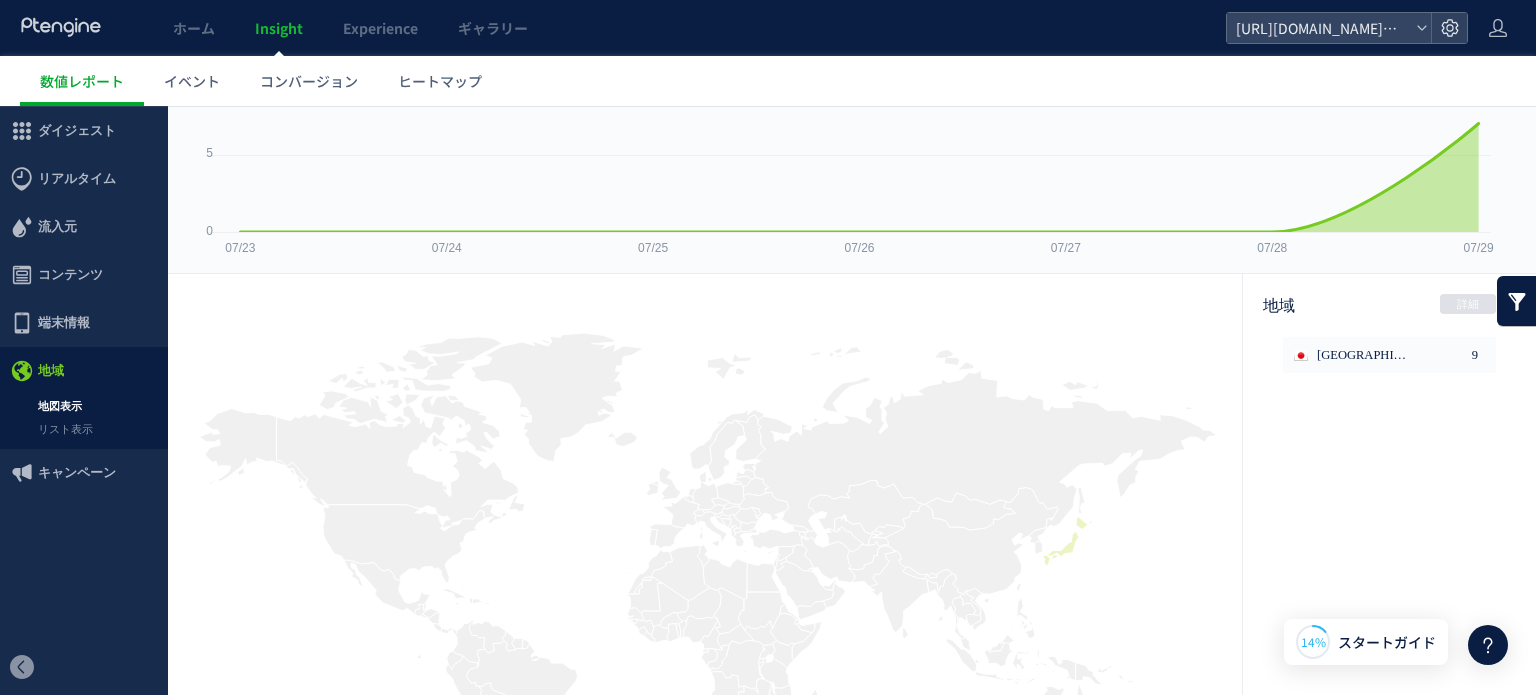 scroll, scrollTop: 0, scrollLeft: 0, axis: both 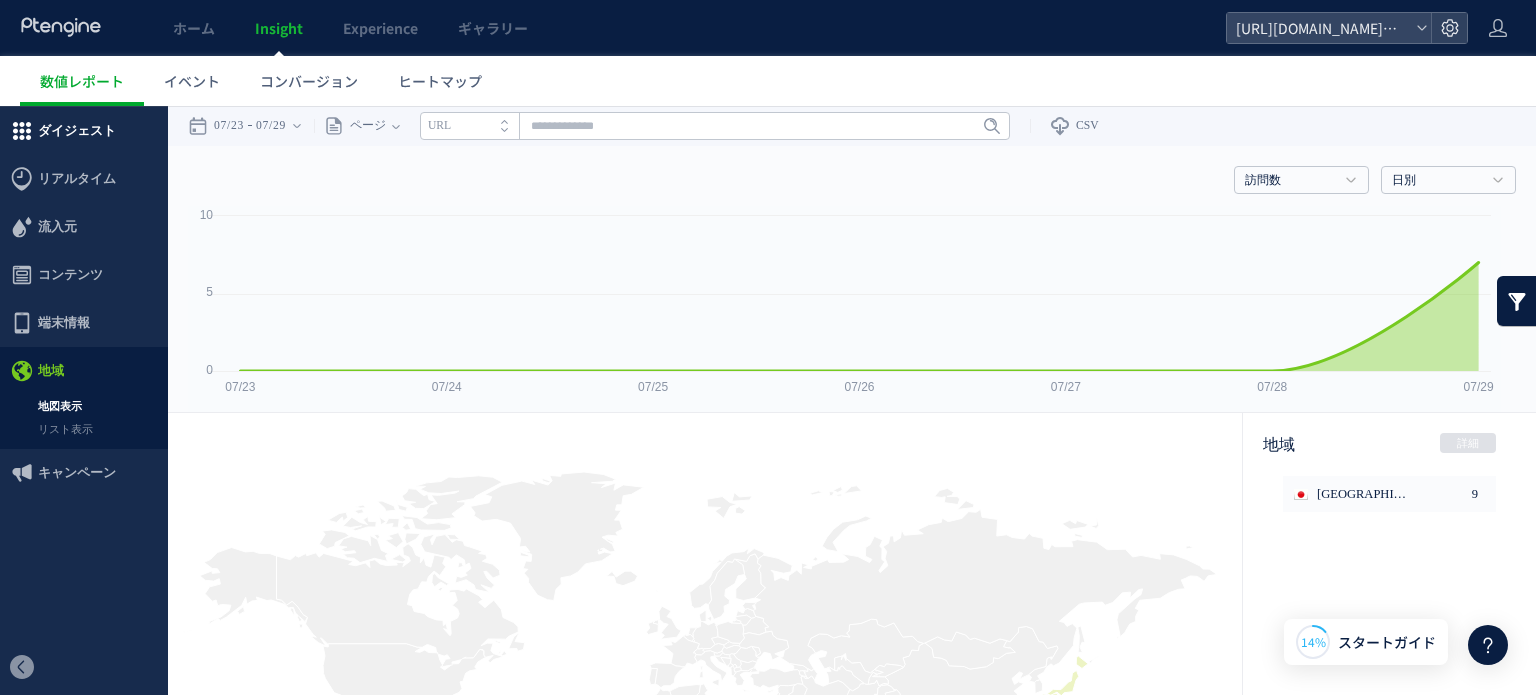 click on "ダイジェスト" at bounding box center (77, 131) 